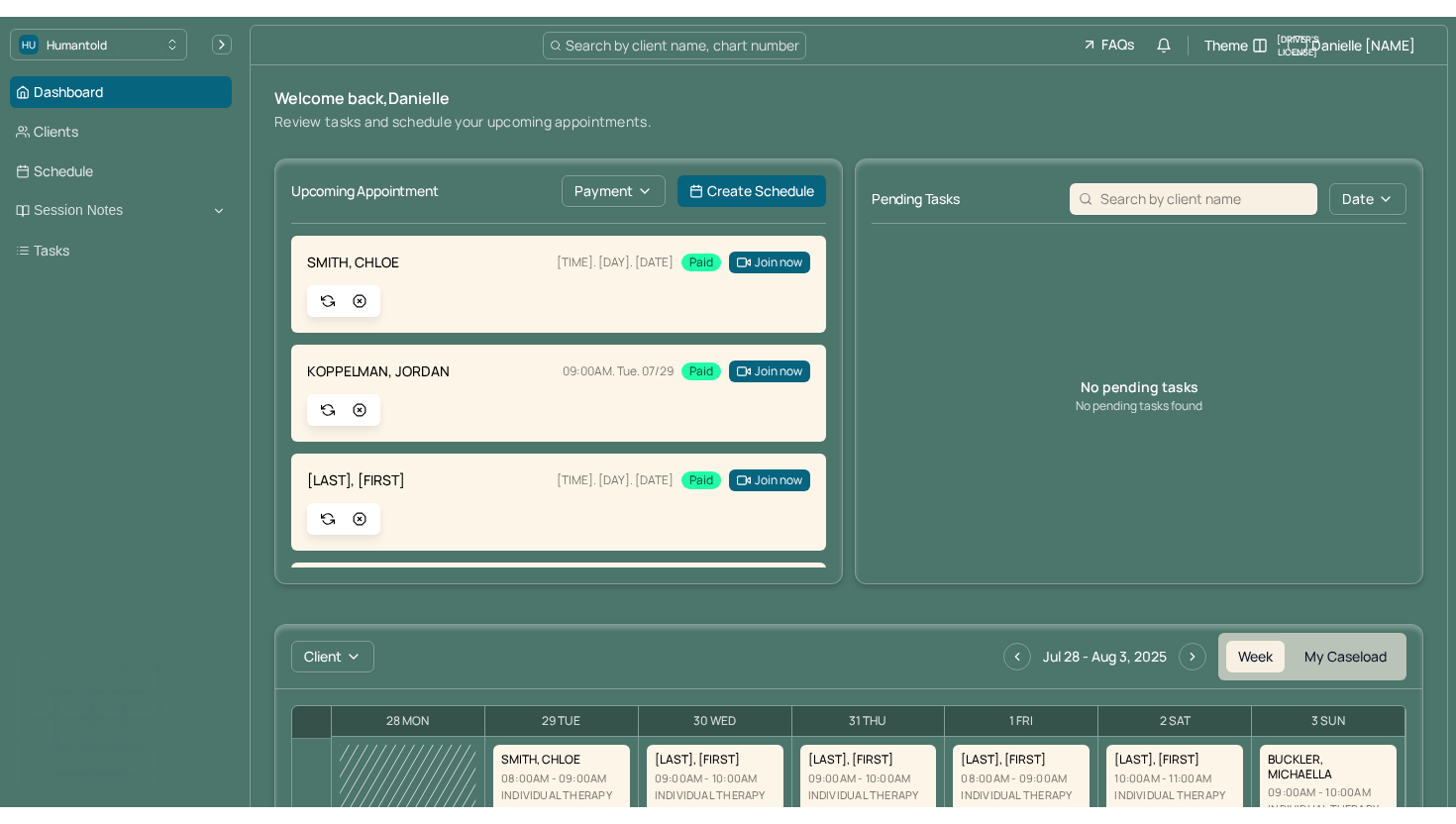 scroll, scrollTop: 0, scrollLeft: 0, axis: both 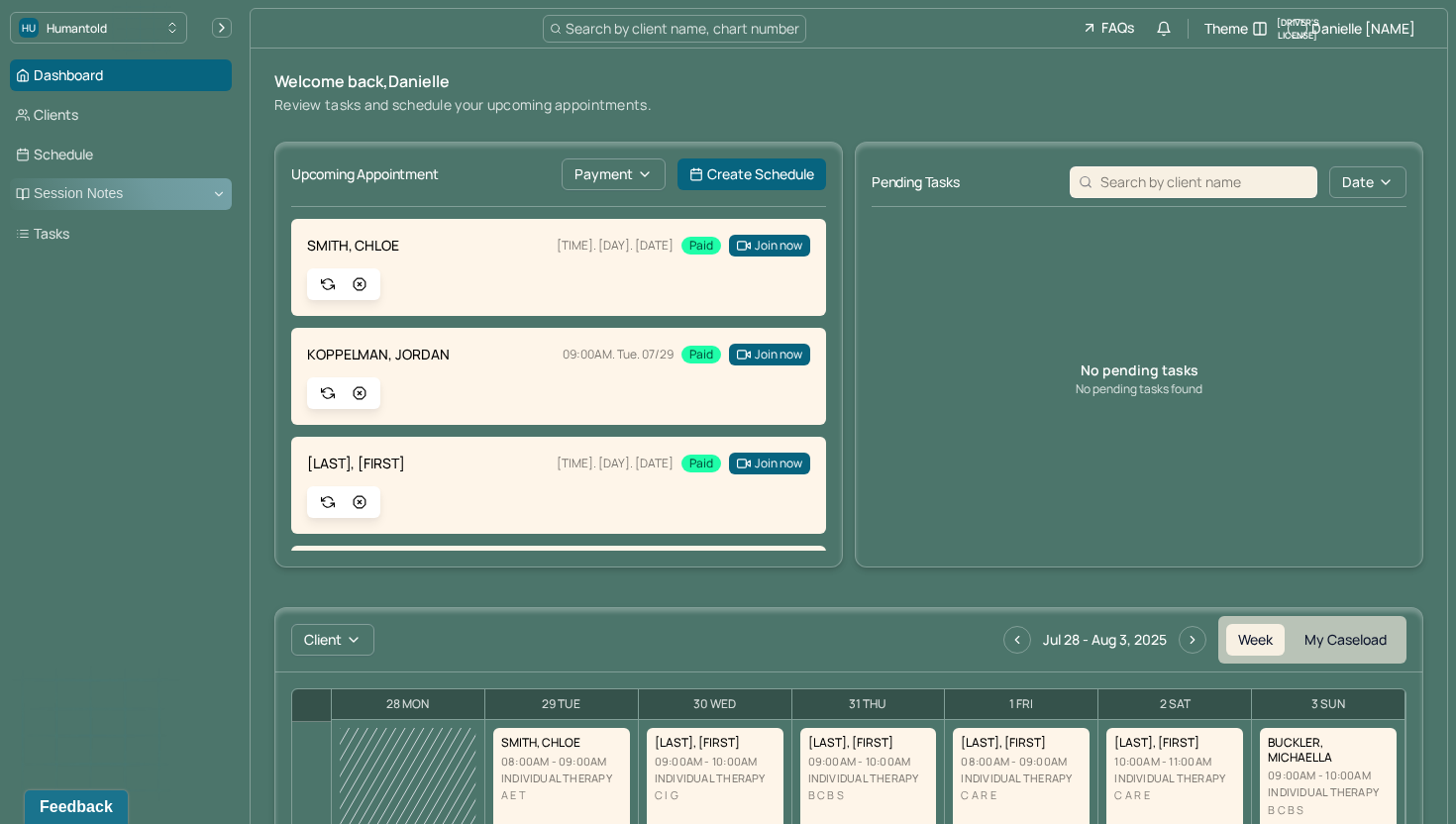 click on "Session Notes" at bounding box center [121, 194] 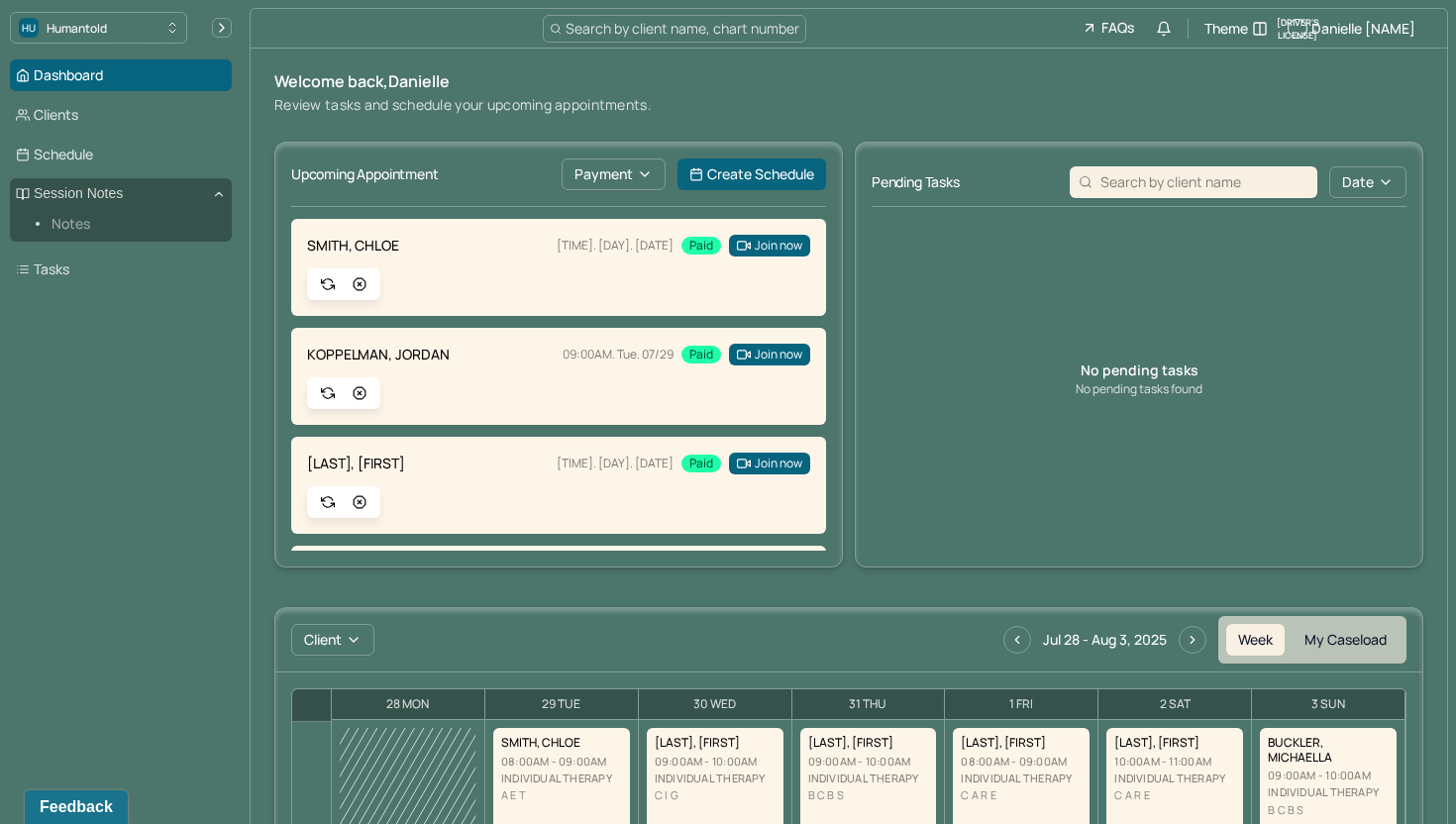 click on "Notes" at bounding box center [134, 224] 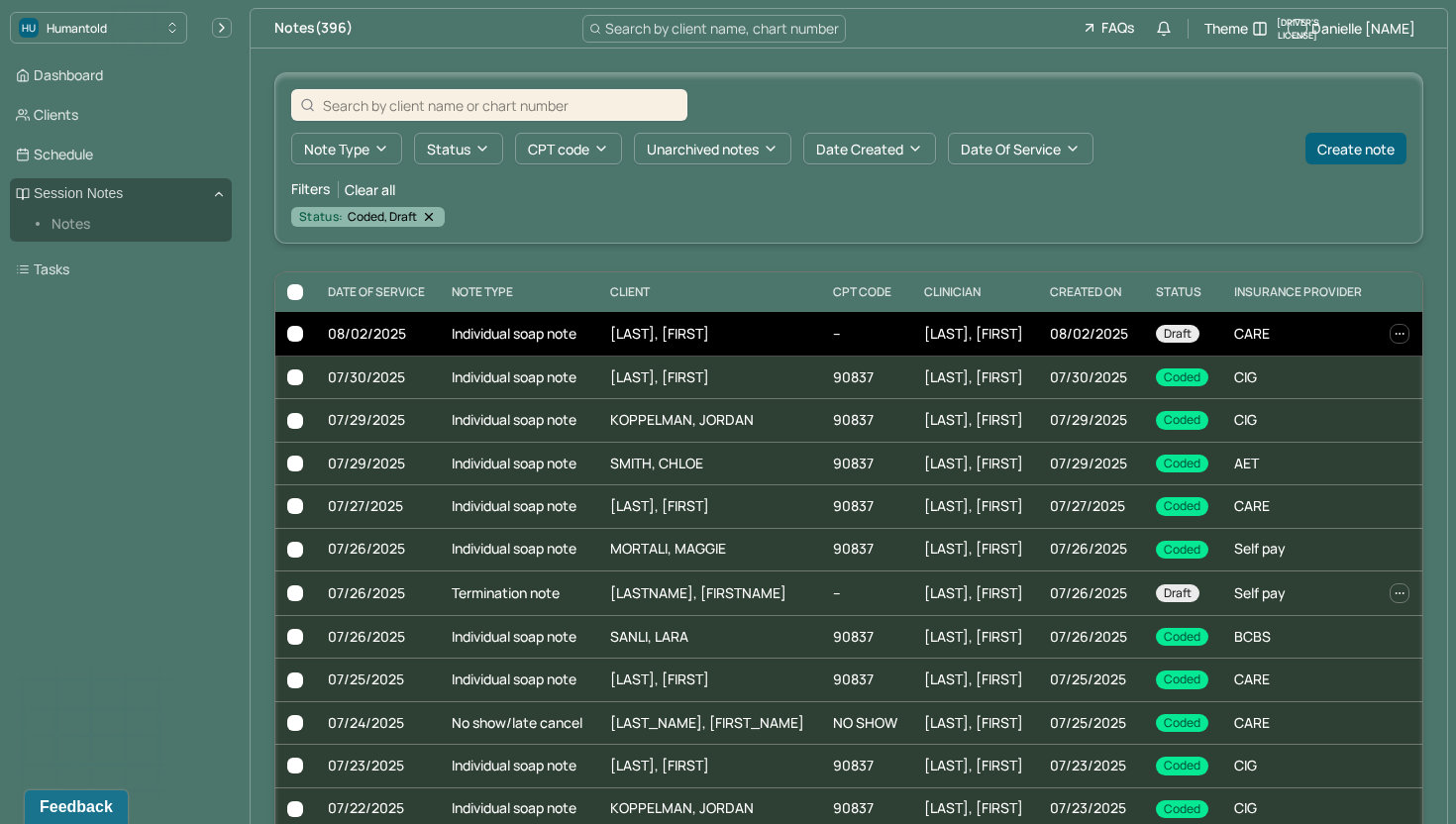 click on "--" at bounding box center (866, 334) 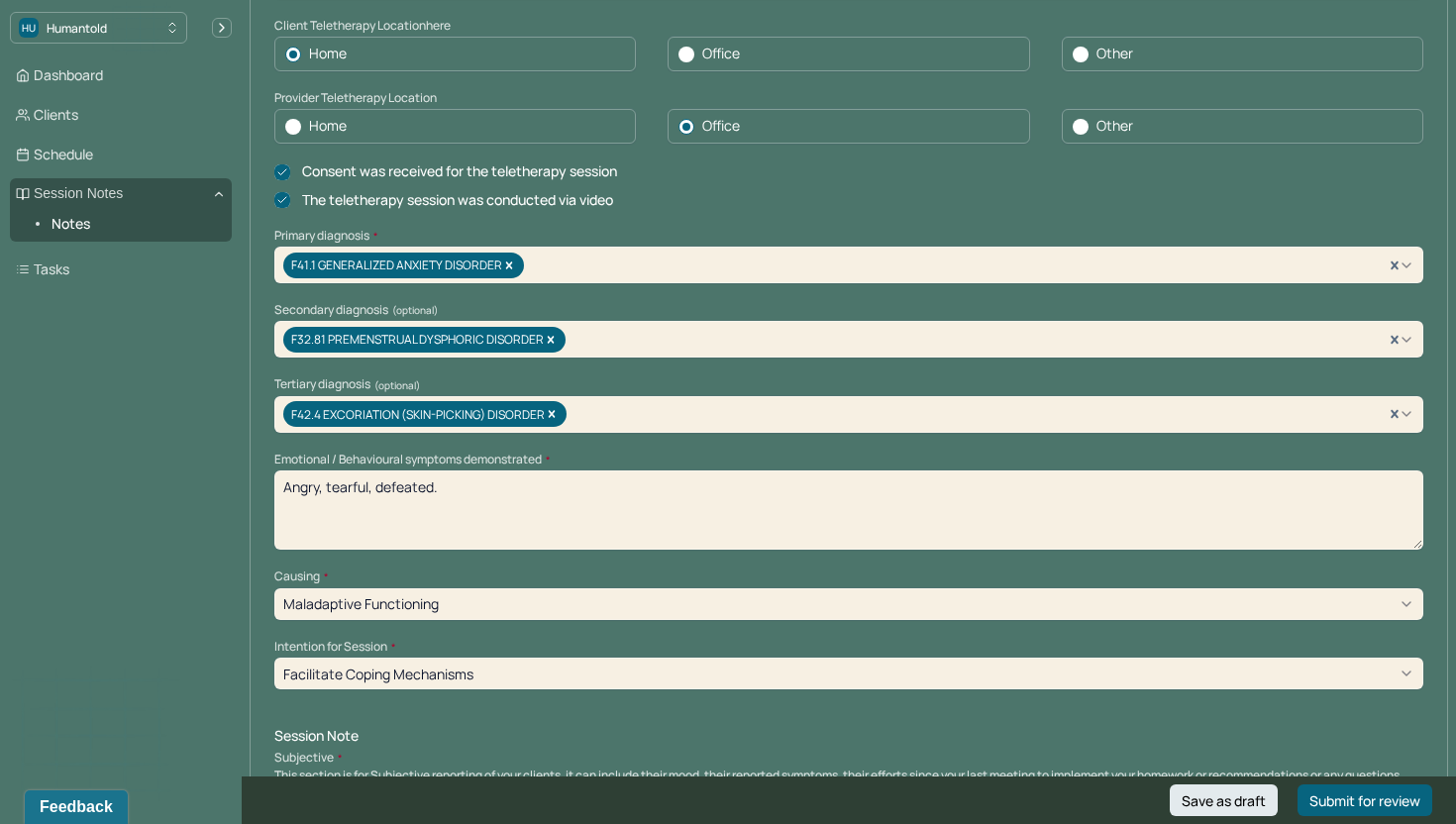 scroll, scrollTop: 508, scrollLeft: 0, axis: vertical 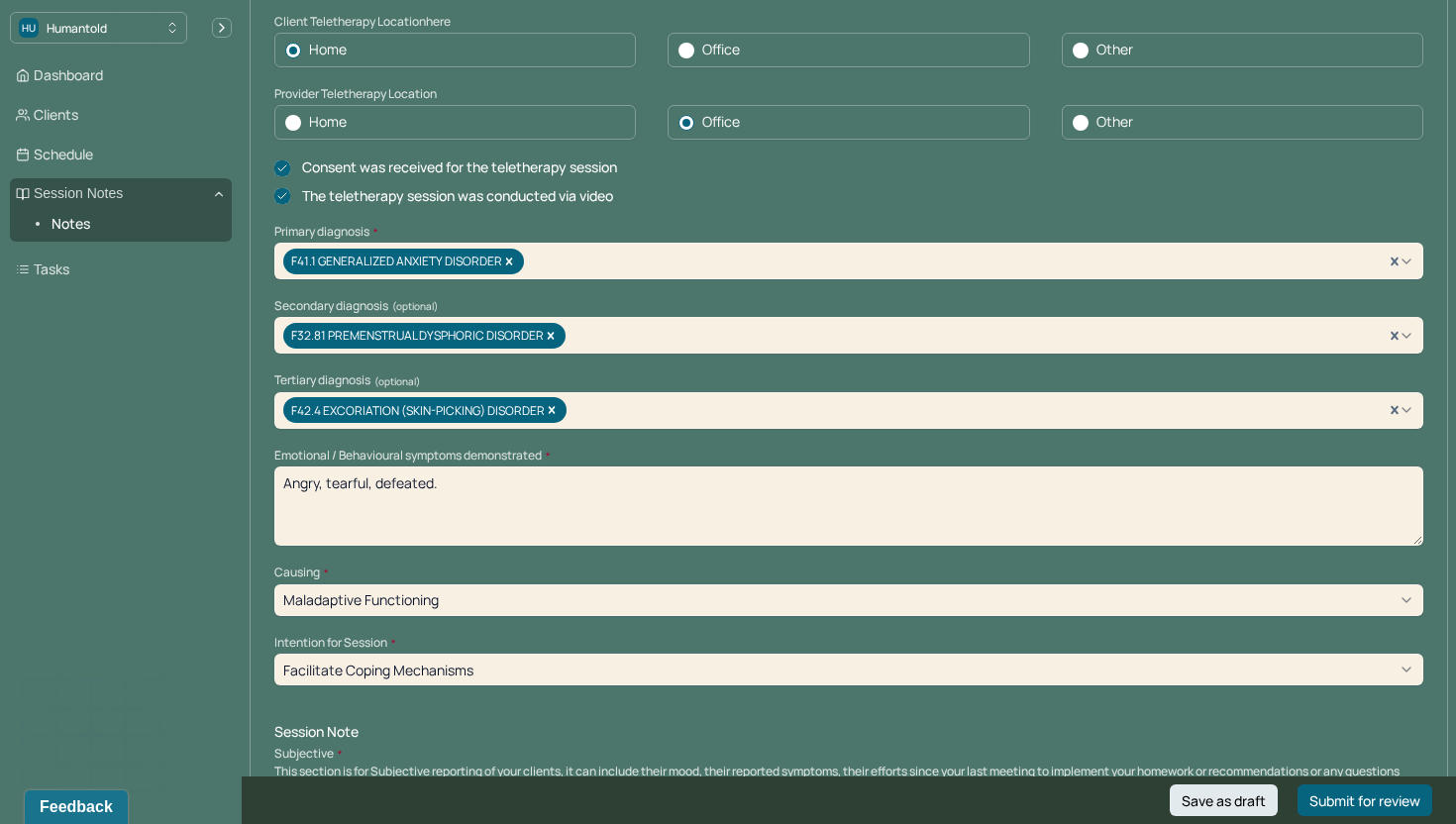 click on "Angry, tearful, defeated." at bounding box center (849, 506) 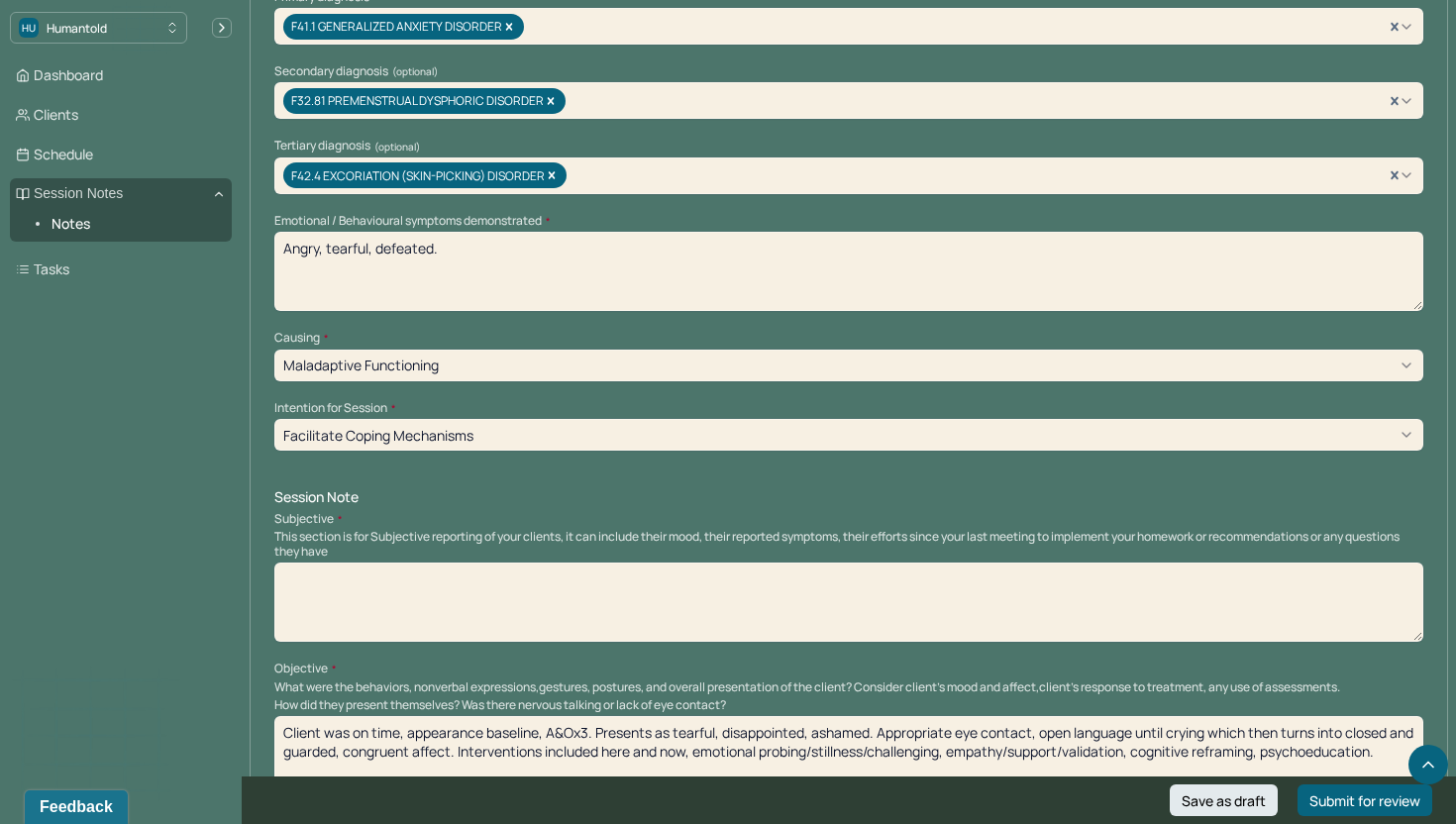 scroll, scrollTop: 749, scrollLeft: 0, axis: vertical 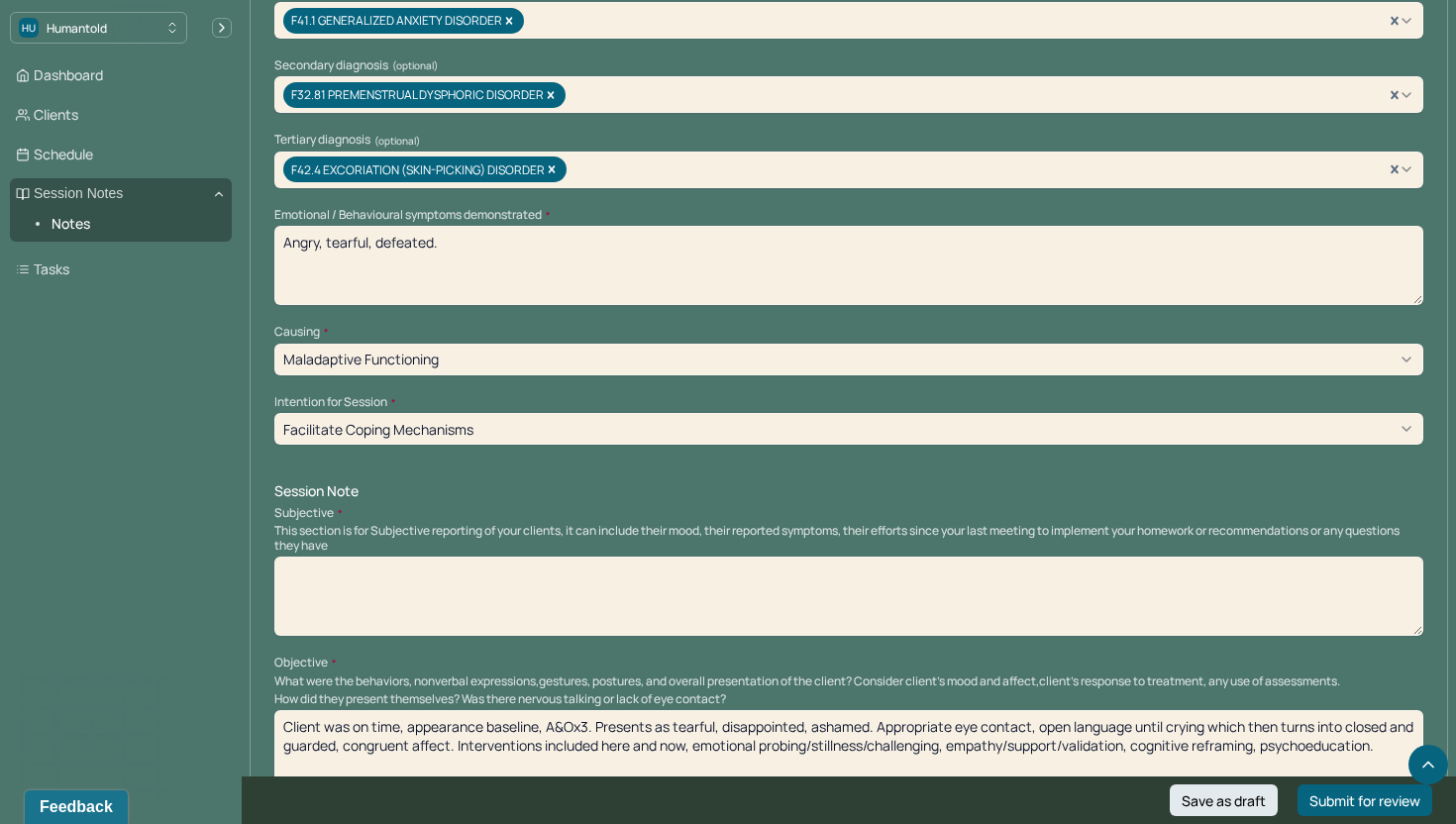 click at bounding box center [849, 596] 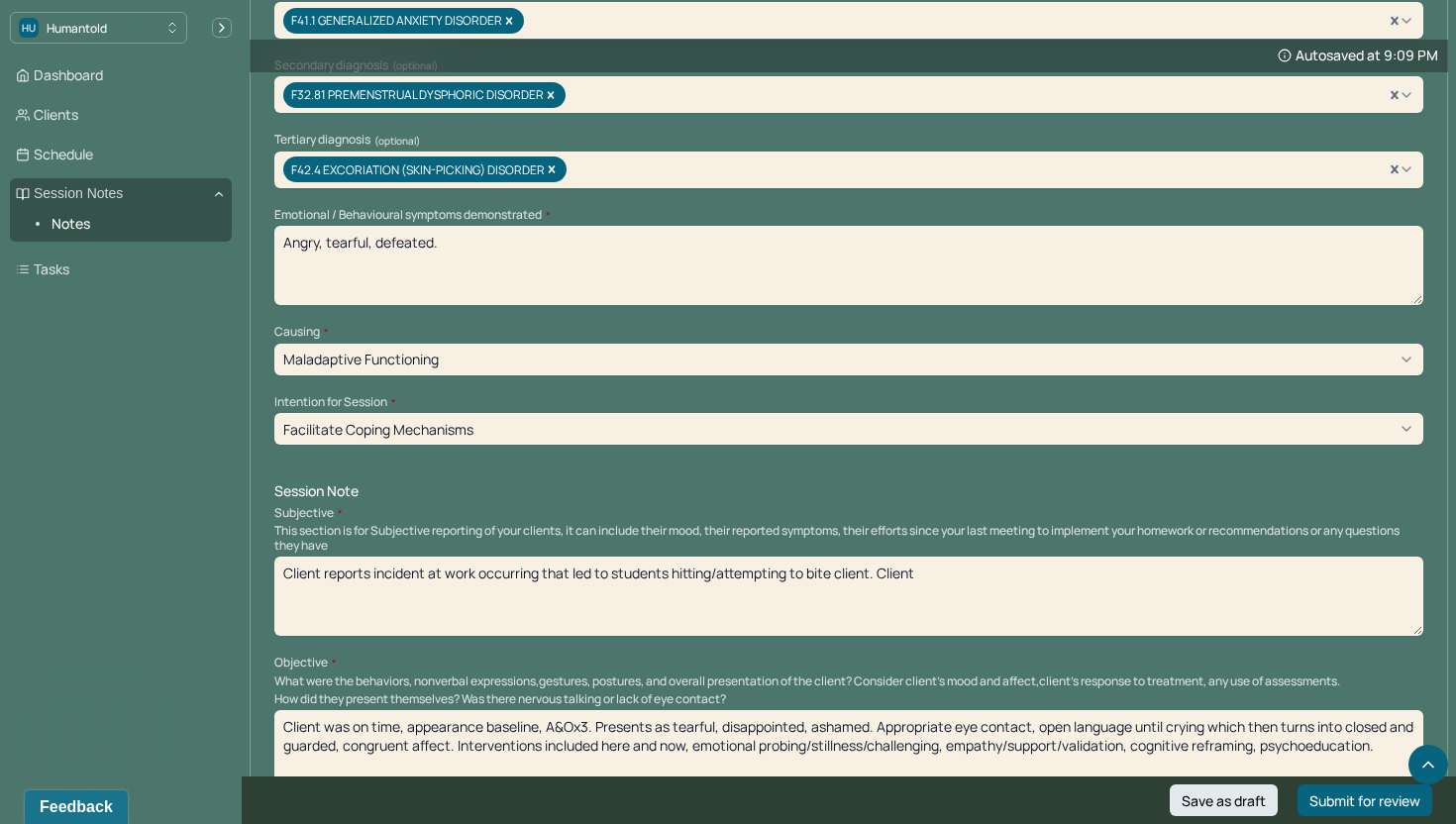click on "Client reports incident at work occurring that led to students hitting/attempting to bite client. Client" at bounding box center [849, 596] 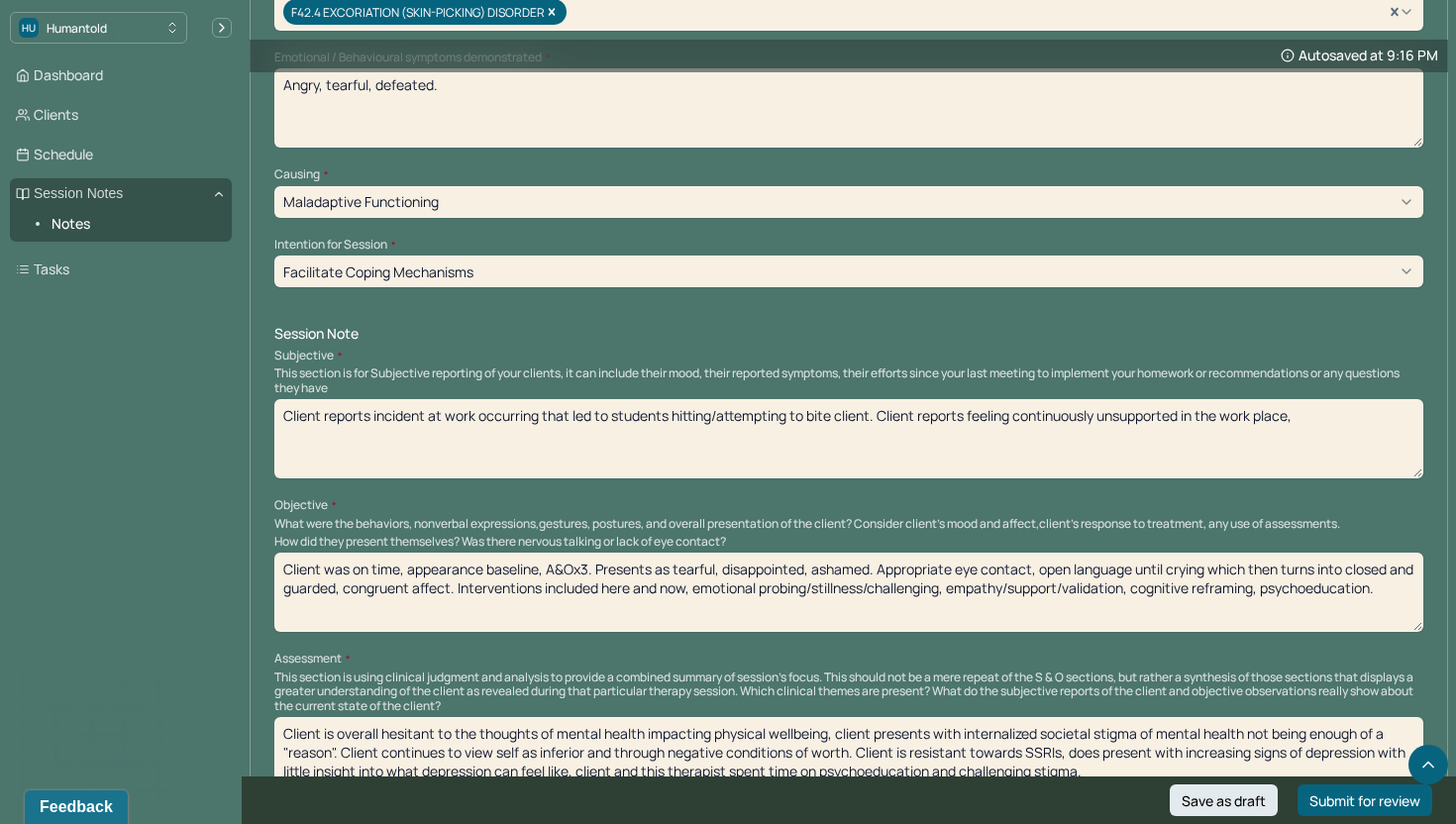 scroll, scrollTop: 929, scrollLeft: 0, axis: vertical 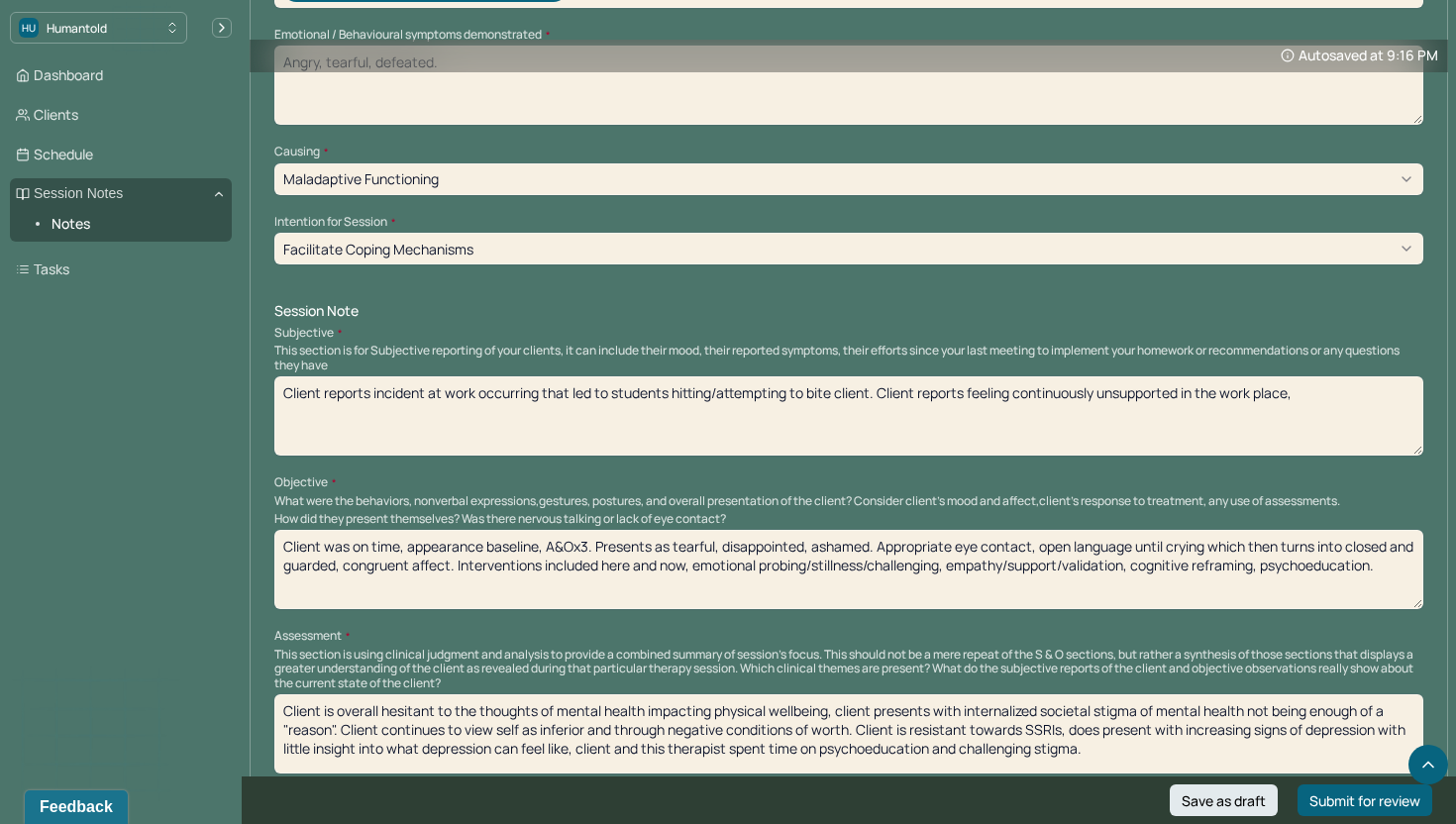 click on "Client reports incident at work occurring that led to students hitting/attempting to bite client. Client reports feeling continuously unsupported in the work place," at bounding box center [849, 416] 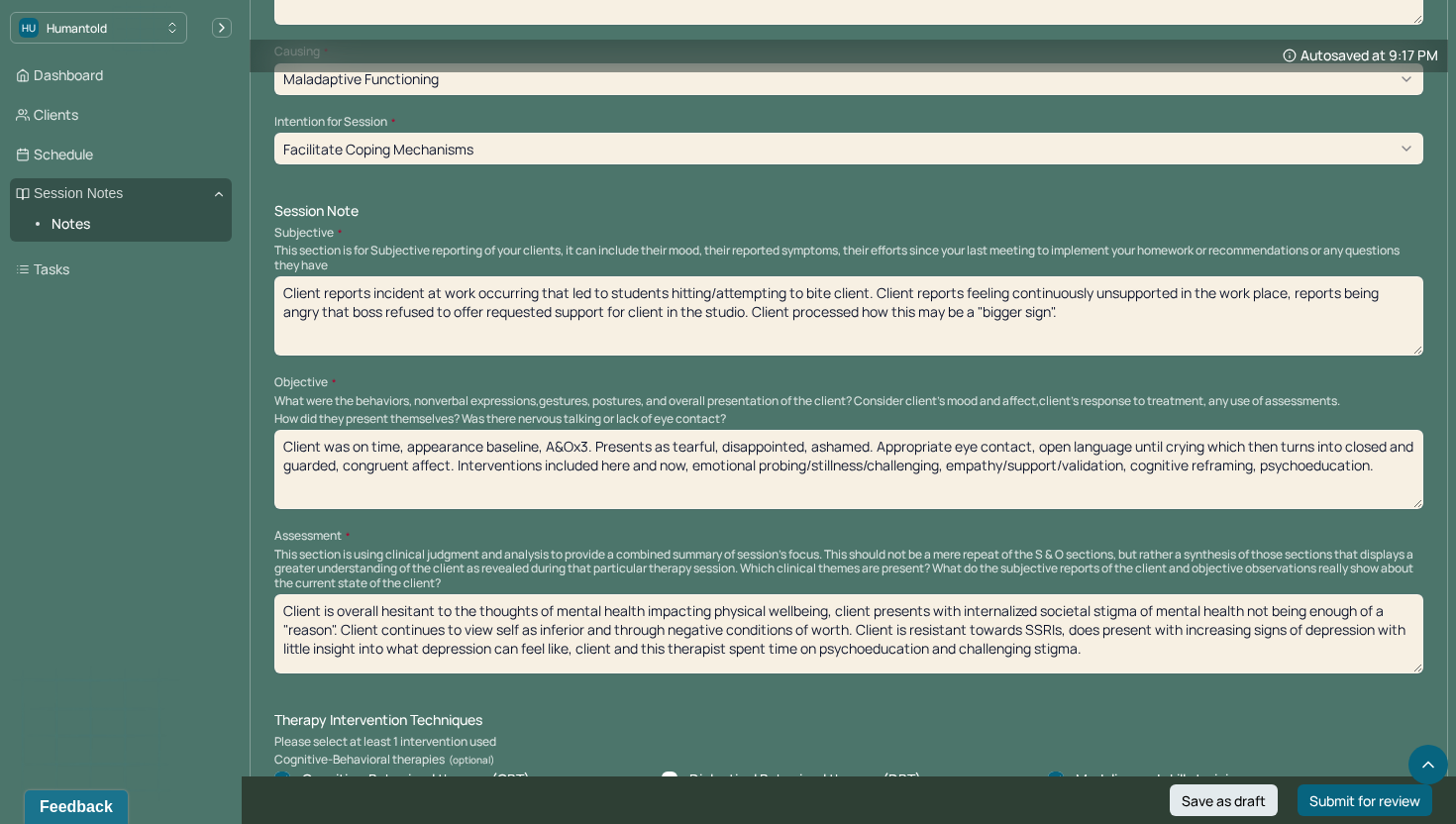 type on "Client reports incident at work occurring that led to students hitting/attempting to bite client. Client reports feeling continuously unsupported in the work place, reports being angry that boss refused to offer requested support for client in the studio. Client processed how this may be a "bigger sign"." 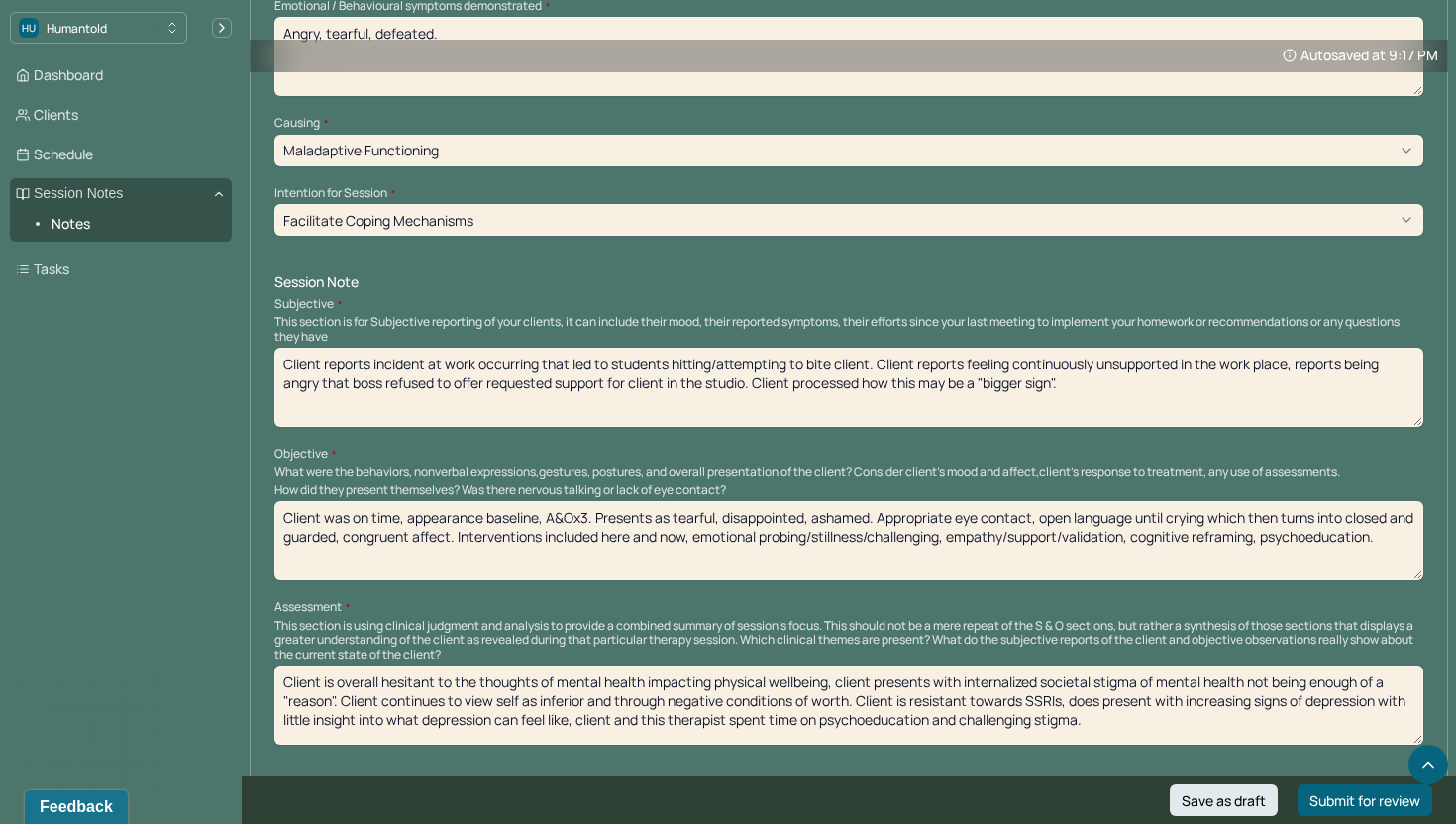 scroll, scrollTop: 1003, scrollLeft: 0, axis: vertical 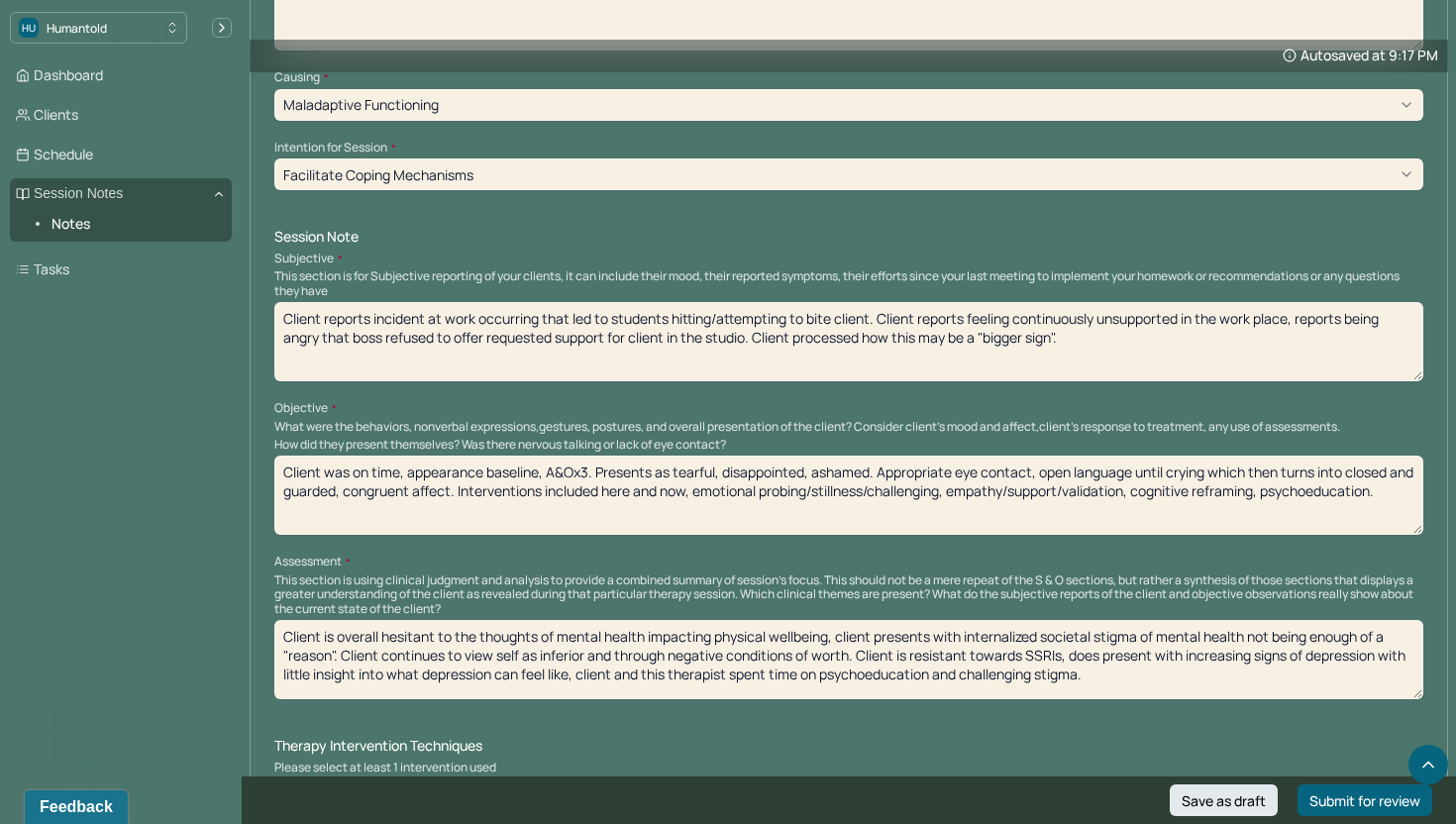 click on "Client reports incident at work occurring that led to students hitting/attempting to bite client. Client reports feeling continuously unsupported in the work place, reports being angry that boss refused to offer requested support for client in the studio. Client processed how this may be a "bigger sign"." at bounding box center [849, 342] 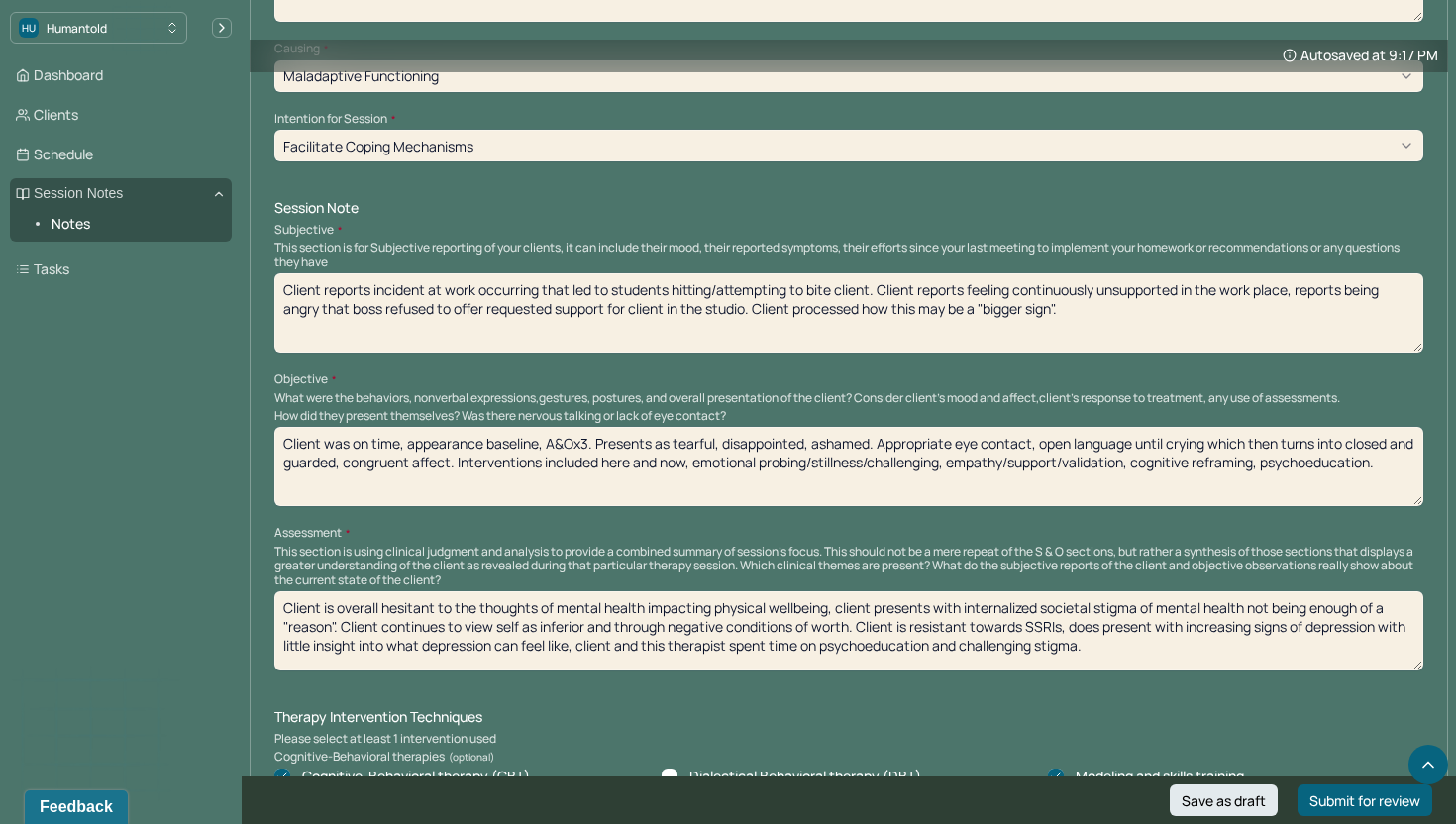 scroll, scrollTop: 851, scrollLeft: 0, axis: vertical 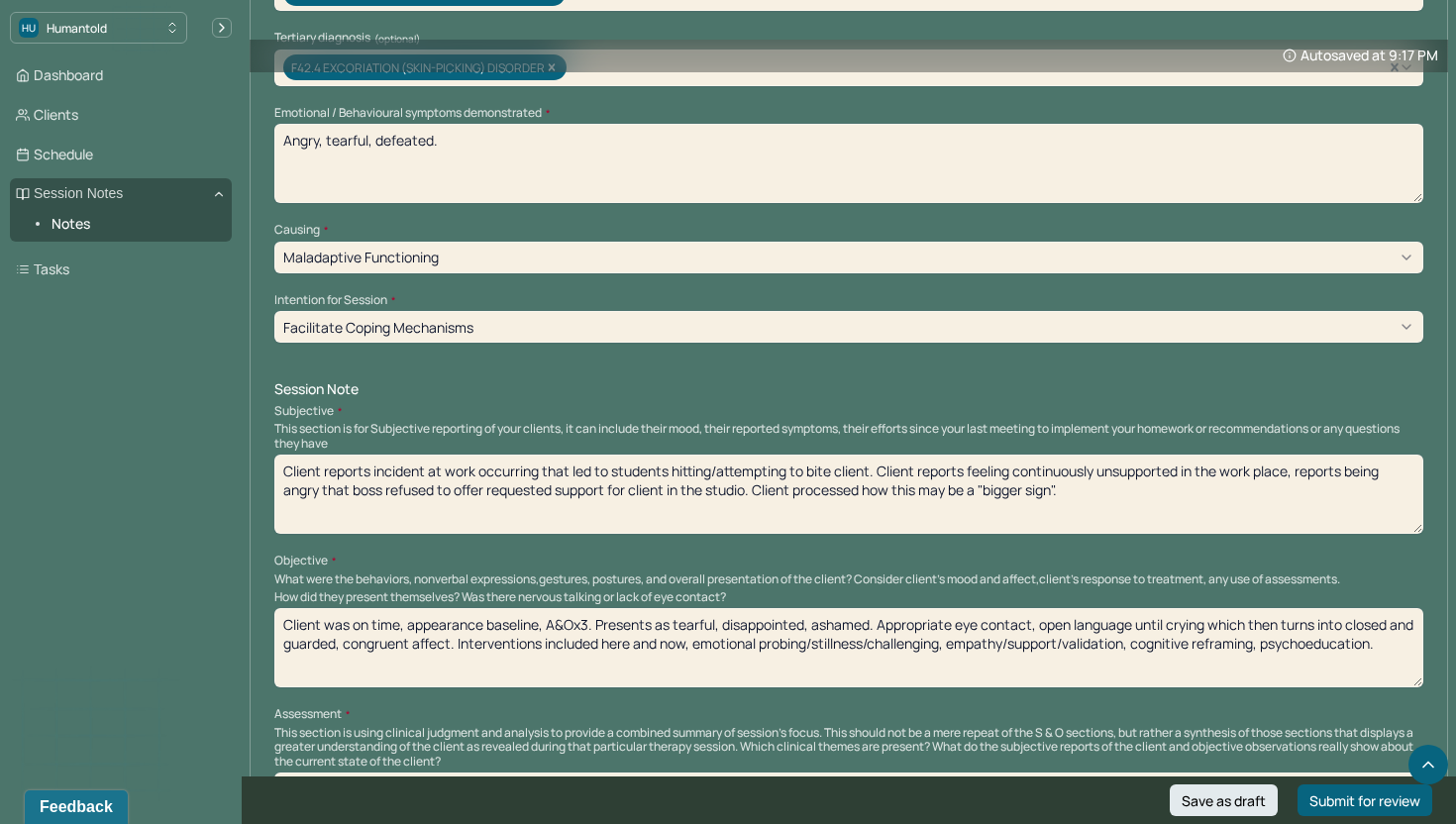 click on "Angry, tearful, defeated." at bounding box center [849, 163] 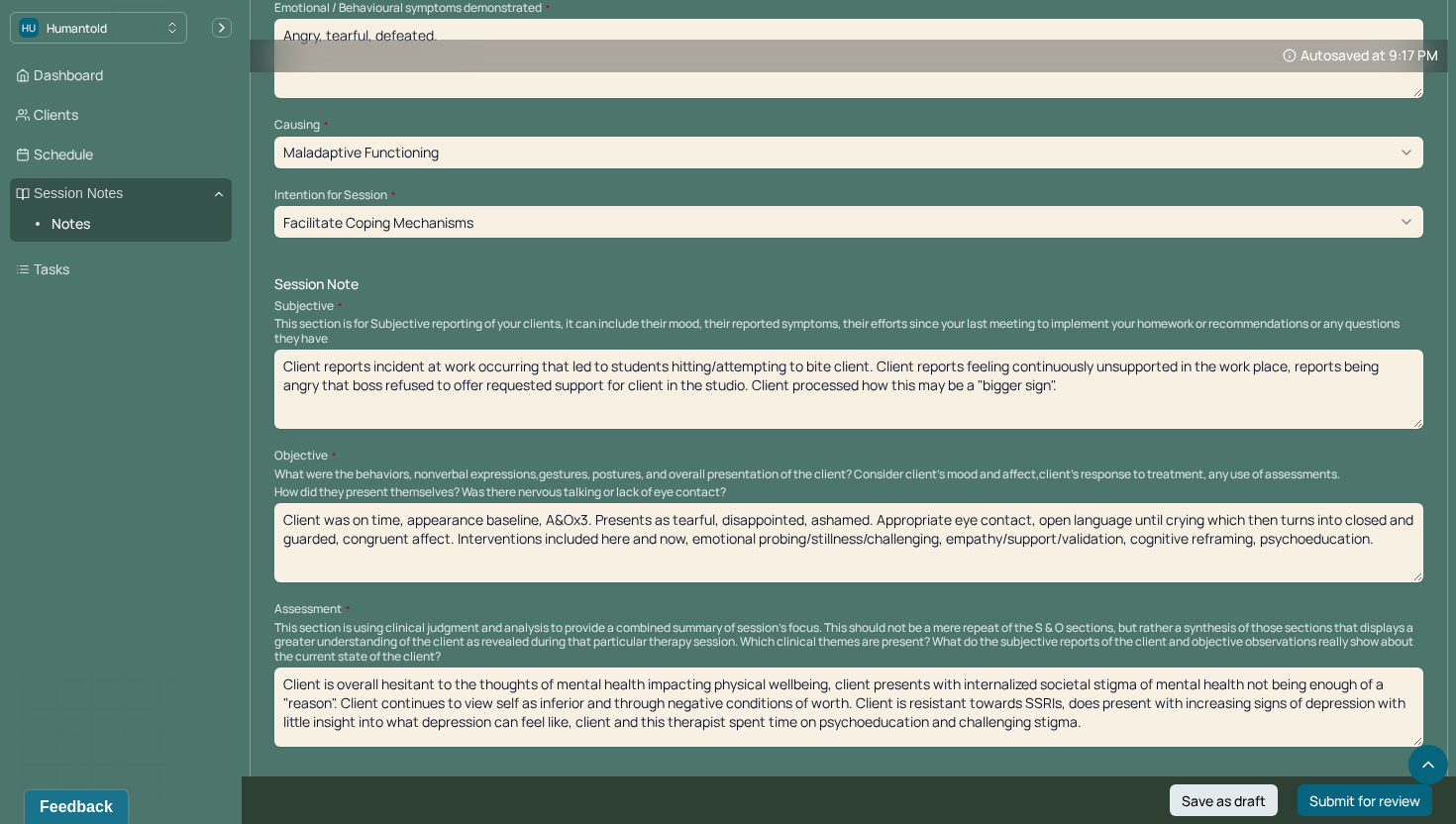 scroll, scrollTop: 1000, scrollLeft: 0, axis: vertical 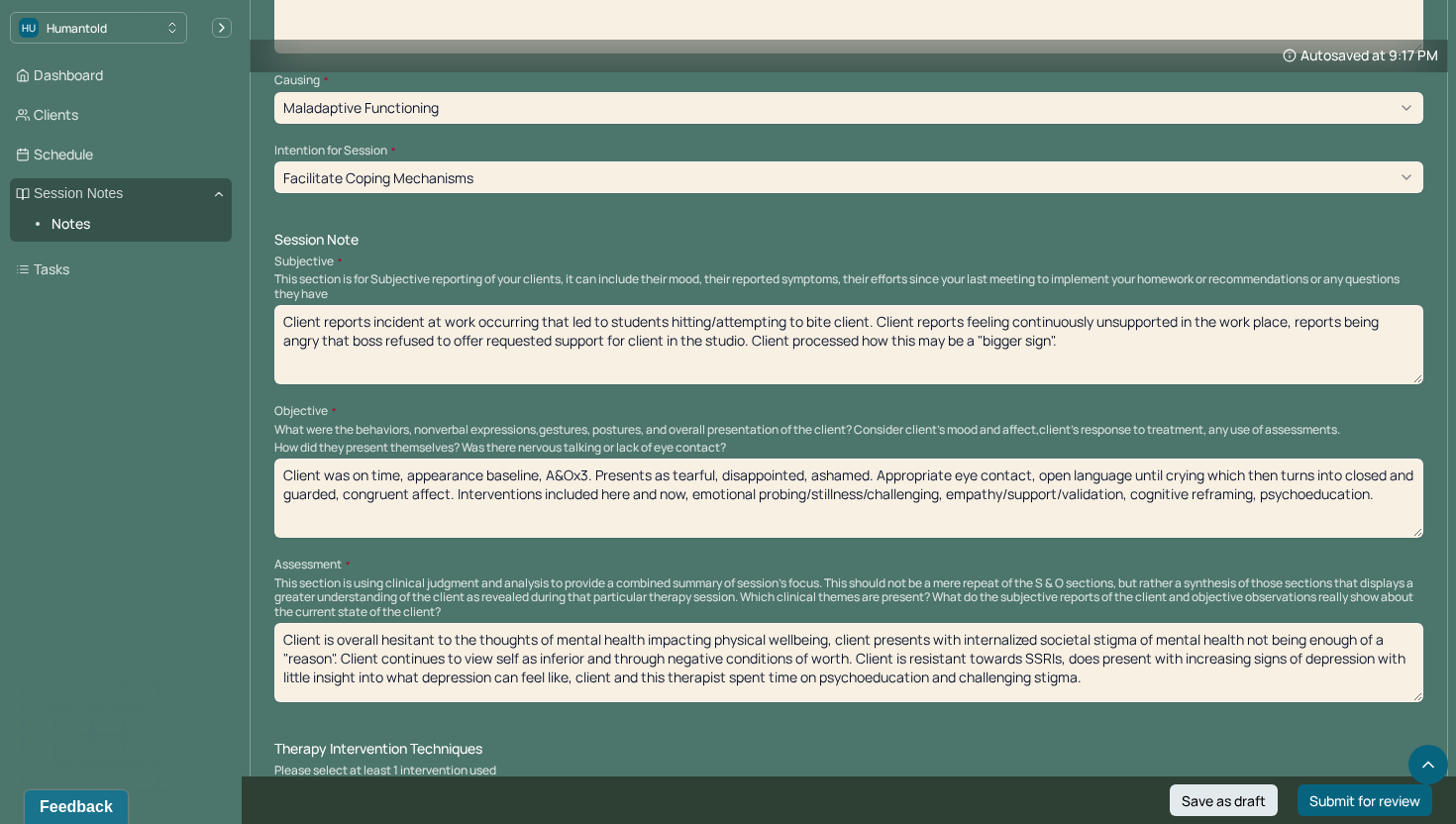 click on "Client was on time, appearance baseline, A&Ox3. Presents as tearful, disappointed, ashamed. Appropriate eye contact, open language until crying which then turns into closed and guarded, congruent affect. Interventions included here and now, emotional probing/stillness/challenging, empathy/support/validation, cognitive reframing, psychoeducation." at bounding box center [849, 498] 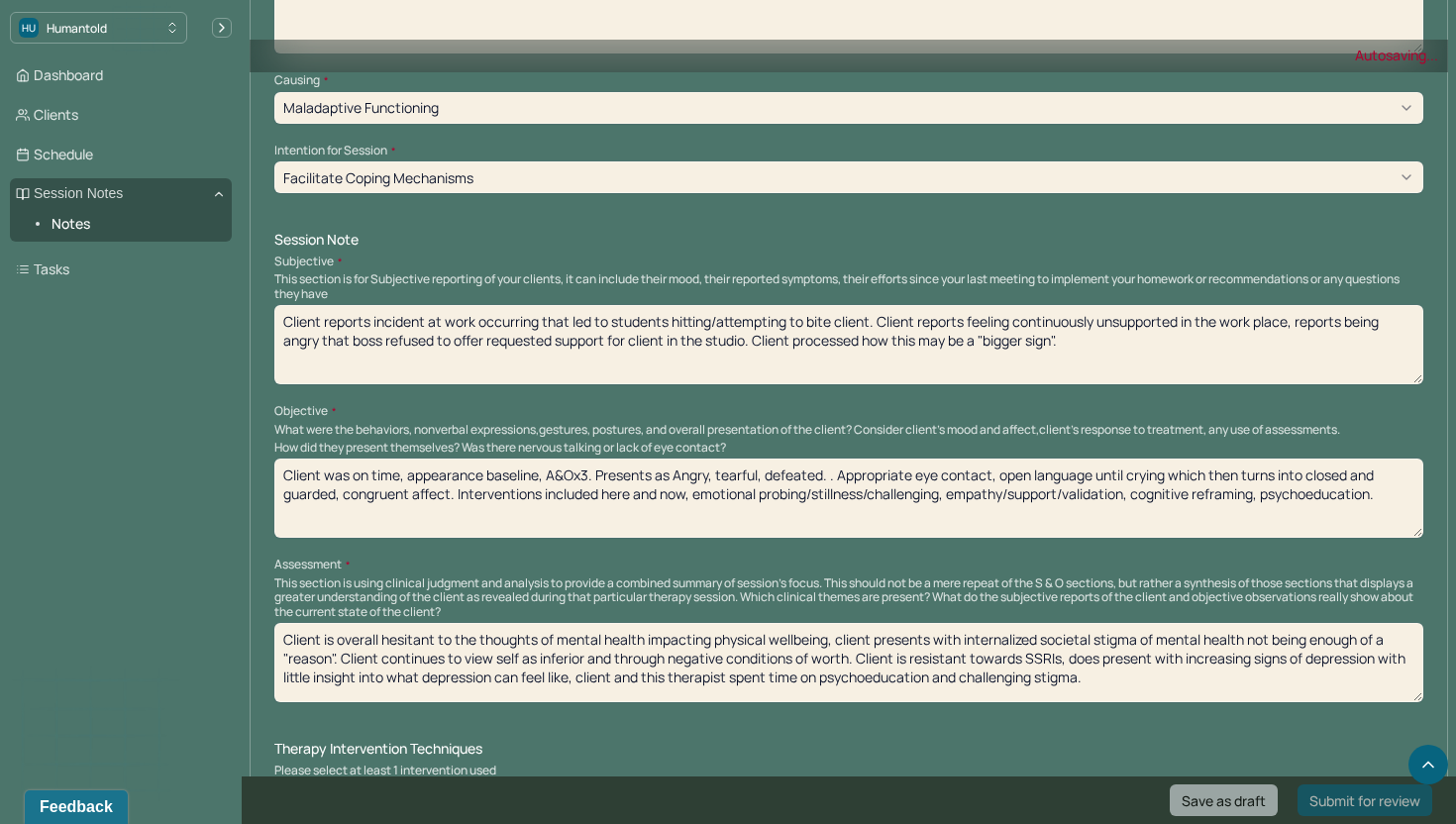 click on "Client was on time, appearance baseline, A&Ox3. Presents as tearful, disappointed, ashamed. Appropriate eye contact, open language until crying which then turns into closed and guarded, congruent affect. Interventions included here and now, emotional probing/stillness/challenging, empathy/support/validation, cognitive reframing, psychoeducation." at bounding box center (849, 498) 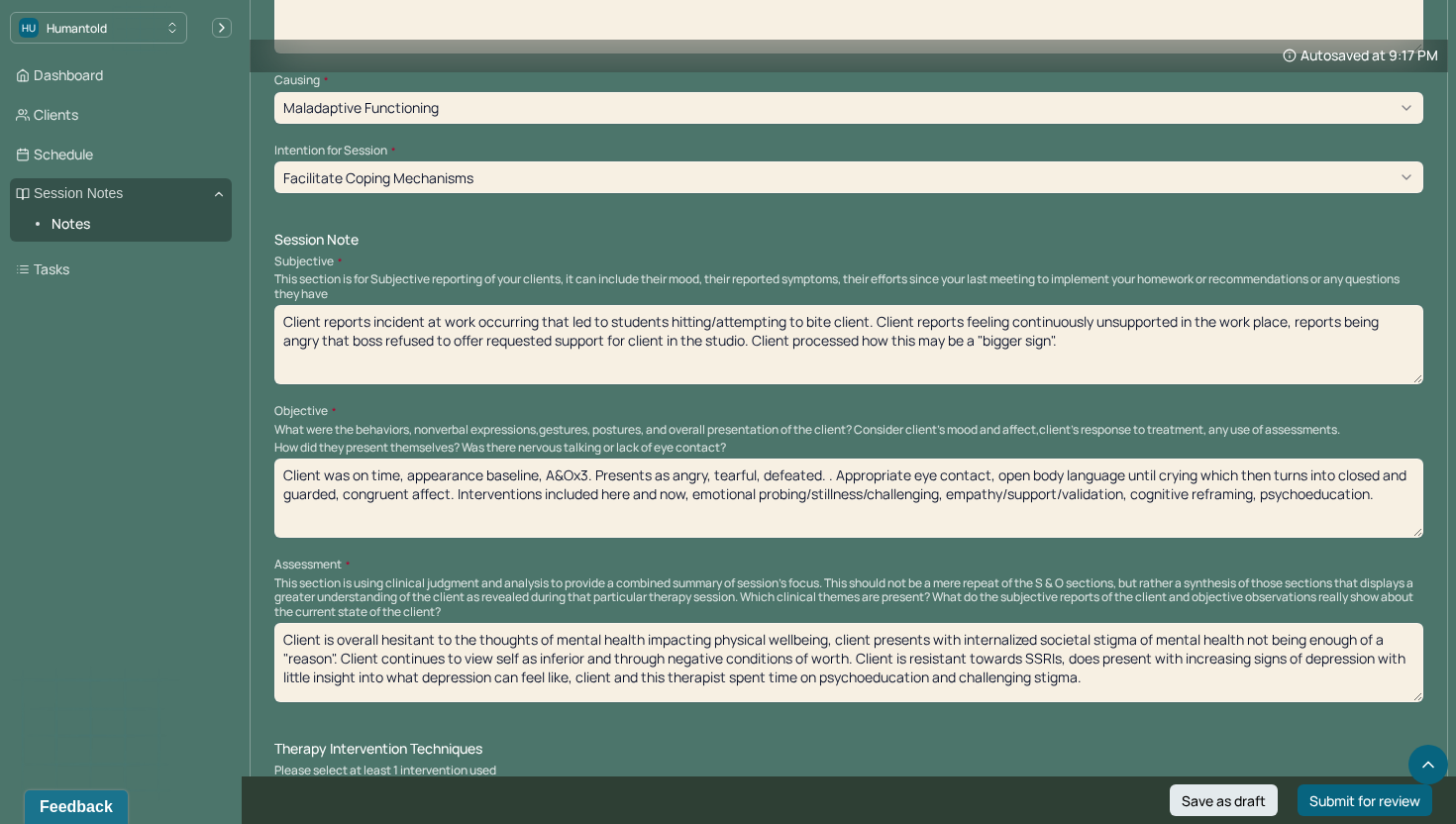 click on "Client was on time, appearance baseline, A&Ox3. Presents as Angry, tearful, defeated. . Appropriate eye contact, open language until crying which then turns into closed and guarded, congruent affect. Interventions included here and now, emotional probing/stillness/challenging, empathy/support/validation, cognitive reframing, psychoeducation." at bounding box center (849, 498) 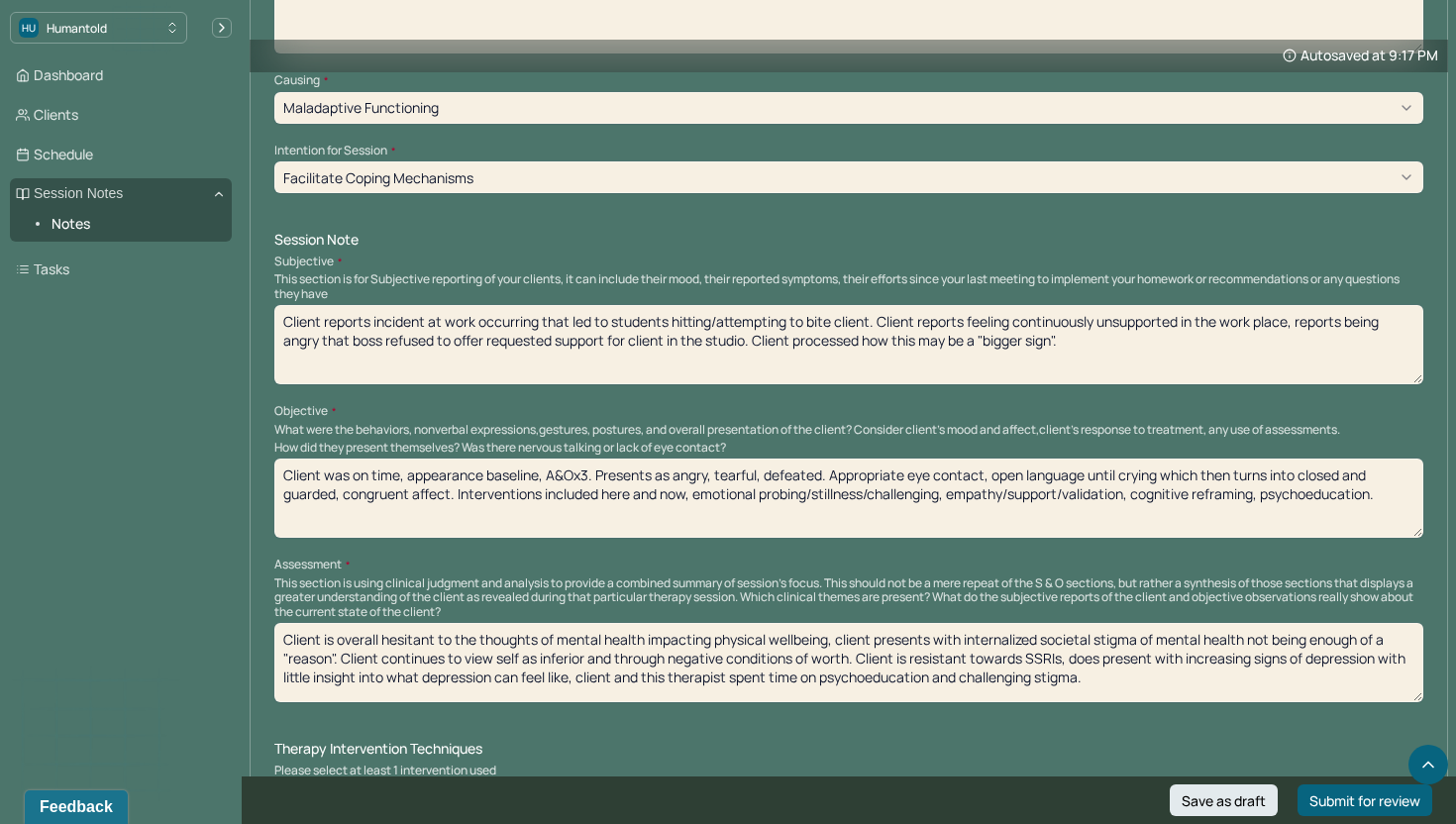 click on "Client was on time, appearance baseline, A&Ox3. Presents as angry, tearful, defeated. . Appropriate eye contact, open body language until crying which then turns into closed and guarded, congruent affect. Interventions included here and now, emotional probing/stillness/challenging, empathy/support/validation, cognitive reframing, psychoeducation." at bounding box center (849, 498) 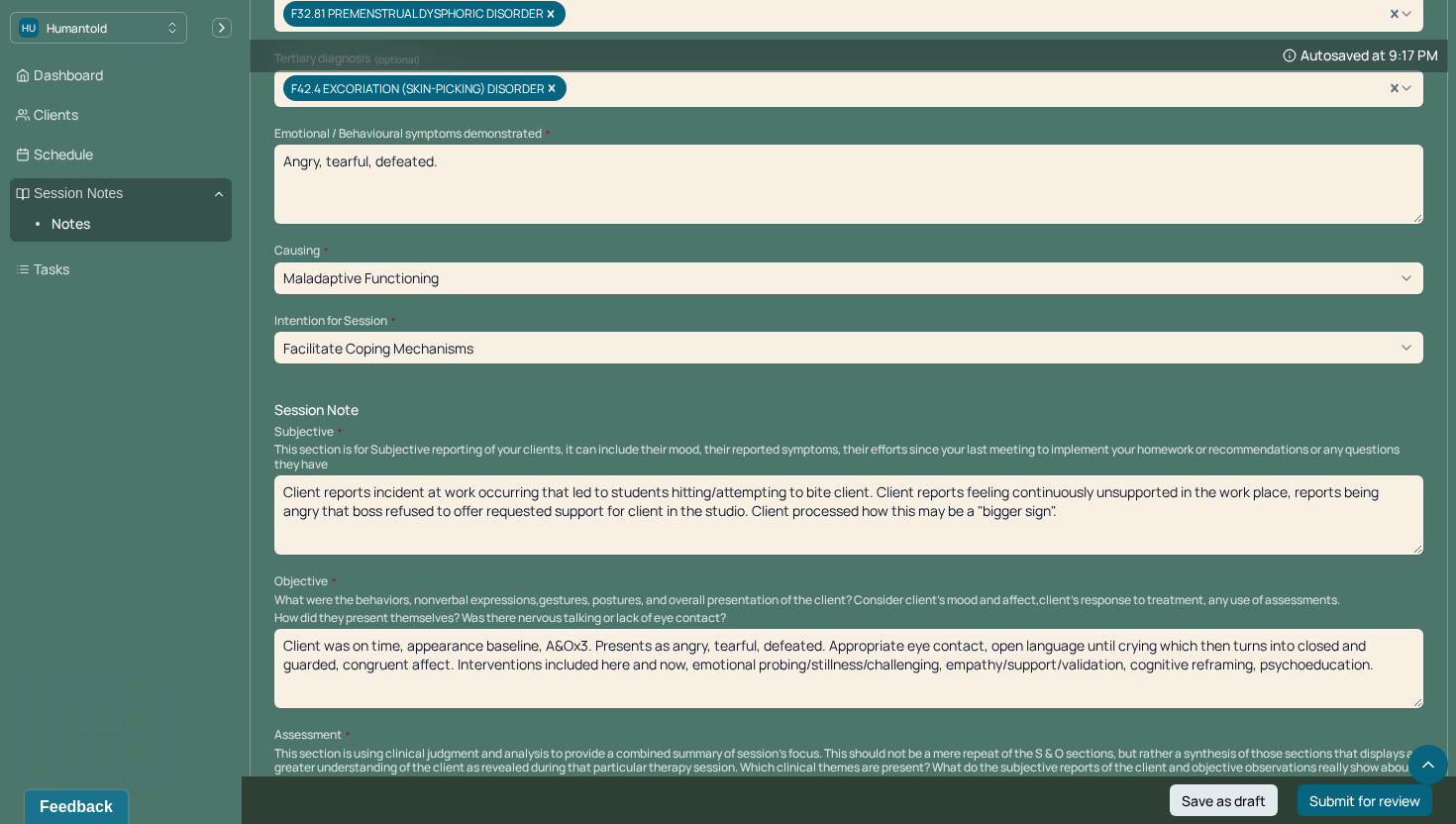scroll, scrollTop: 828, scrollLeft: 0, axis: vertical 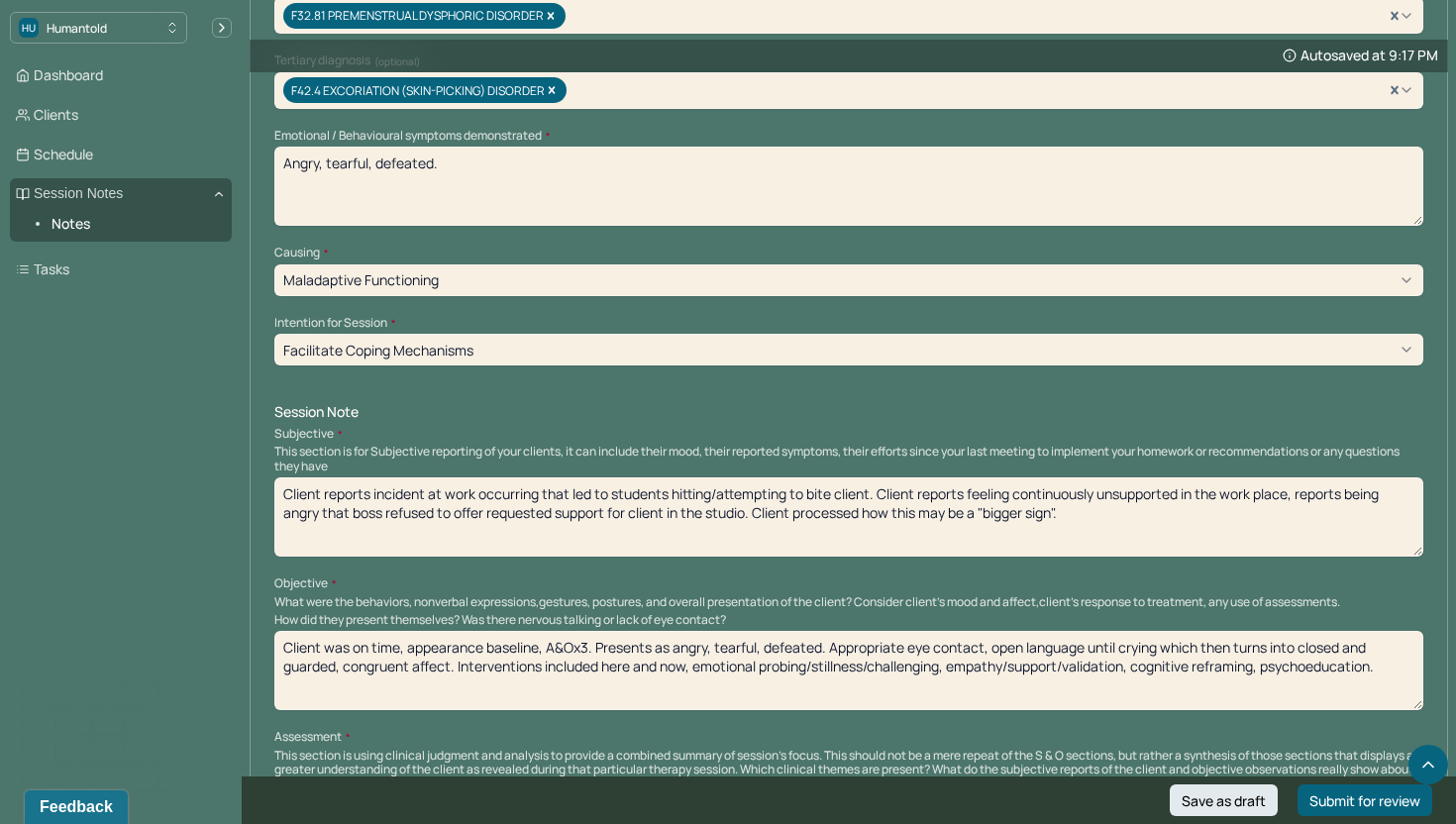 type on "Client was on time, appearance baseline, A&Ox3. Presents as angry, tearful, defeated. Appropriate eye contact, open language until crying which then turns into closed and guarded, congruent affect. Interventions included here and now, emotional probing/stillness/challenging, empathy/support/validation, cognitive reframing, psychoeducation." 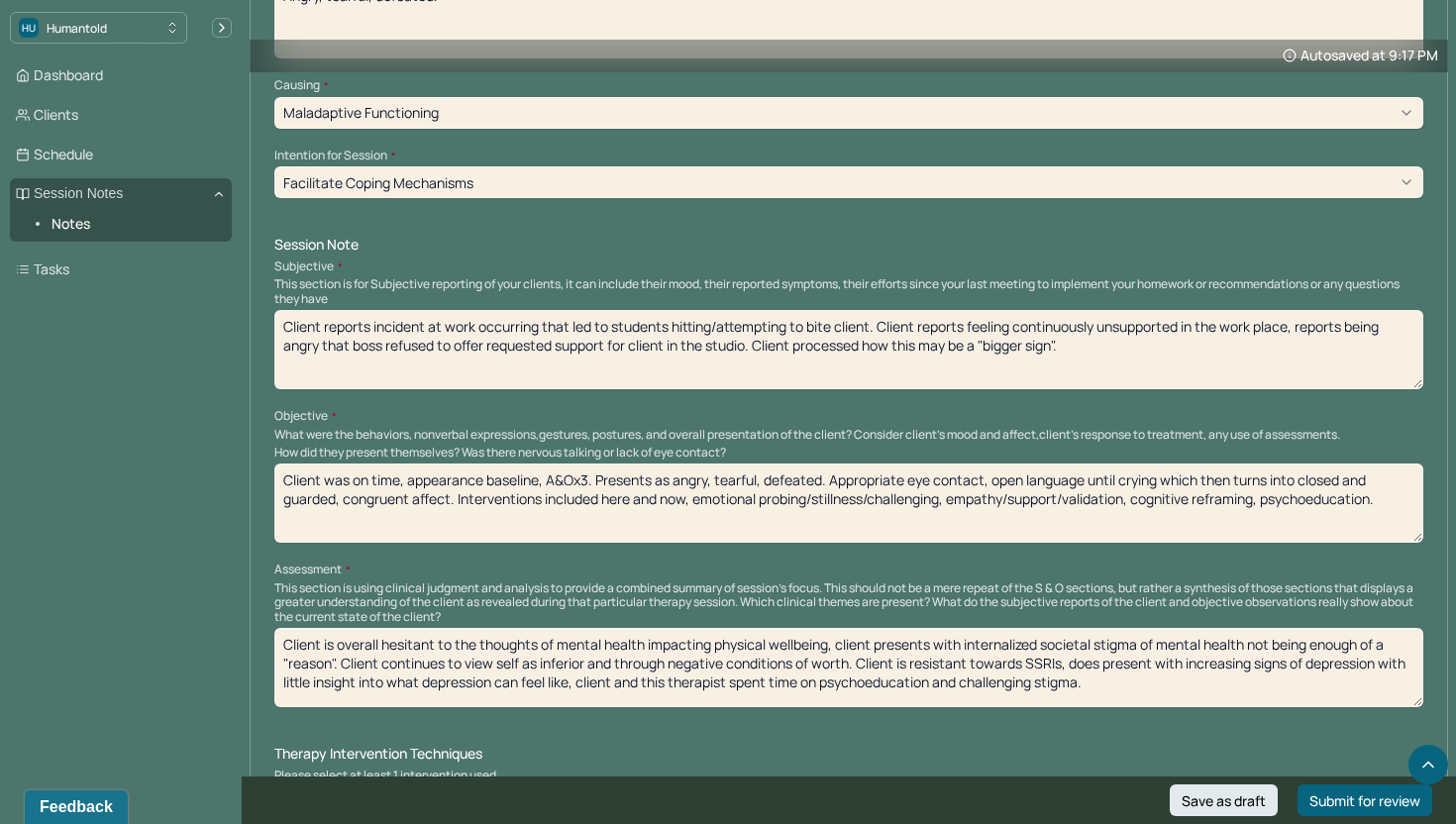scroll, scrollTop: 1017, scrollLeft: 0, axis: vertical 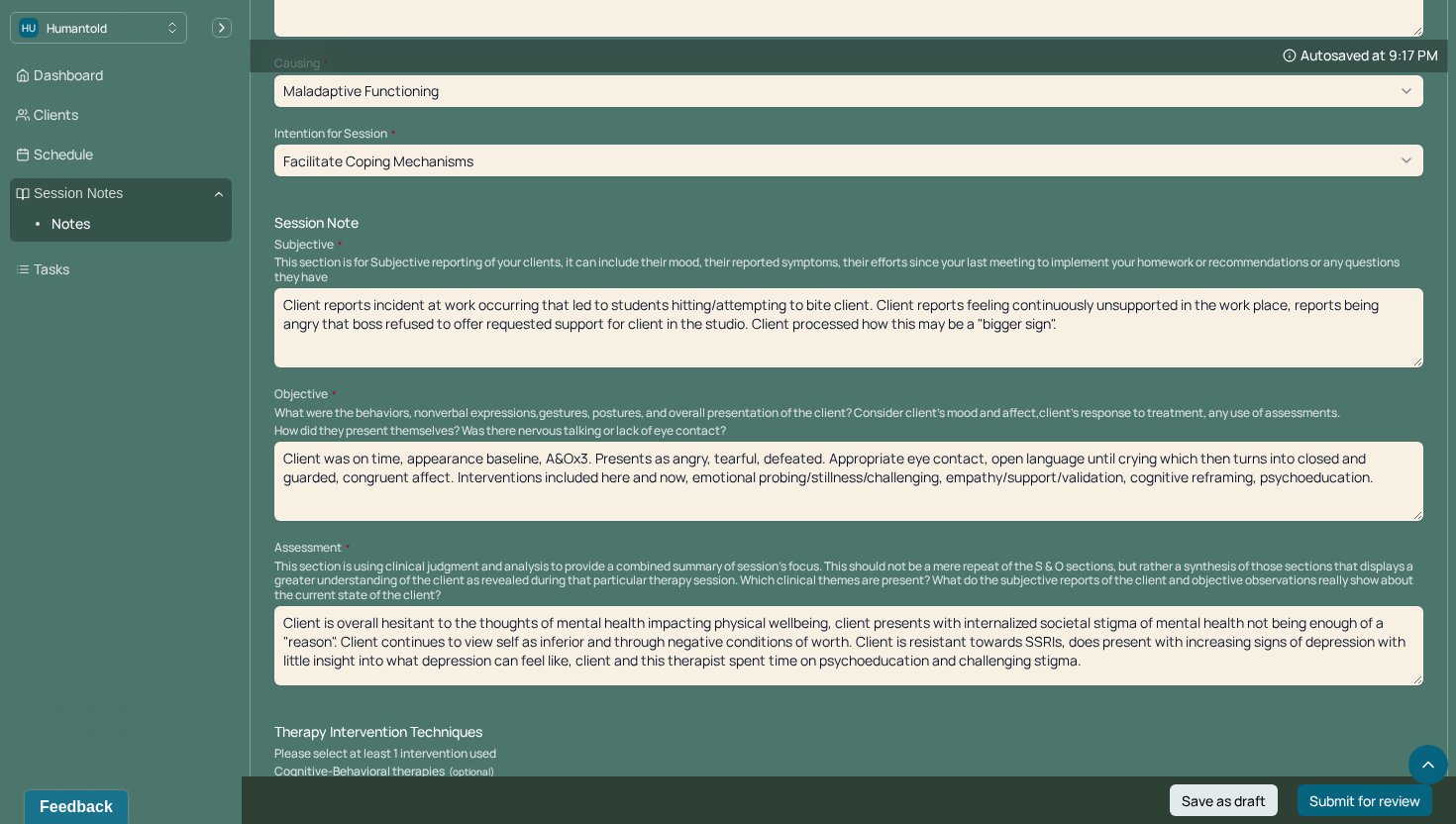 type on "Angry, tearful, defeated." 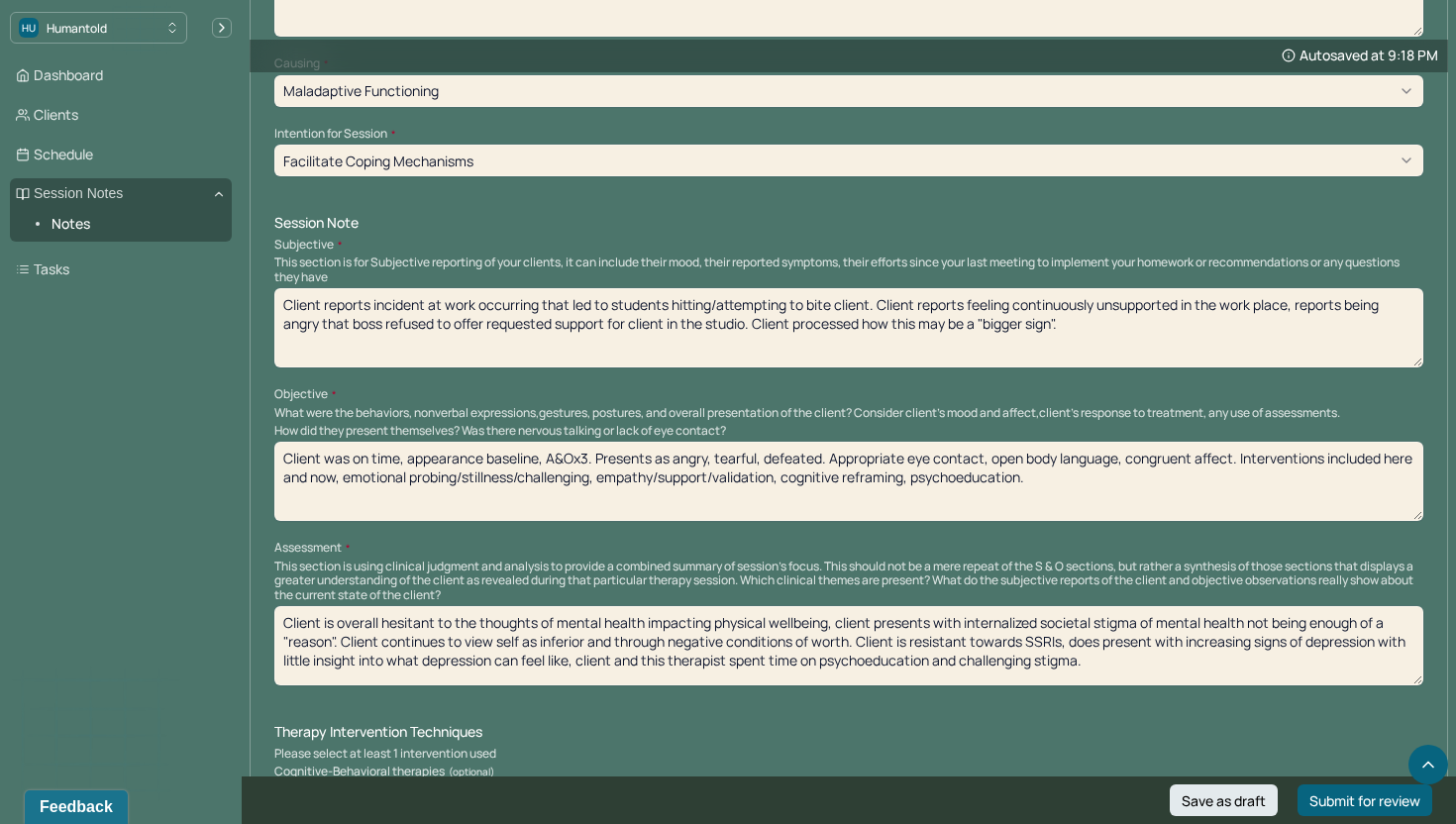 click on "Client was on time, appearance baseline, A&Ox3. Presents as angry, tearful, defeated. Appropriate eye contact, open body language, nd guarded, congruent affect. Interventions included here and now, emotional probing/stillness/challenging, empathy/support/validation, cognitive reframing, psychoeducation." at bounding box center (849, 481) 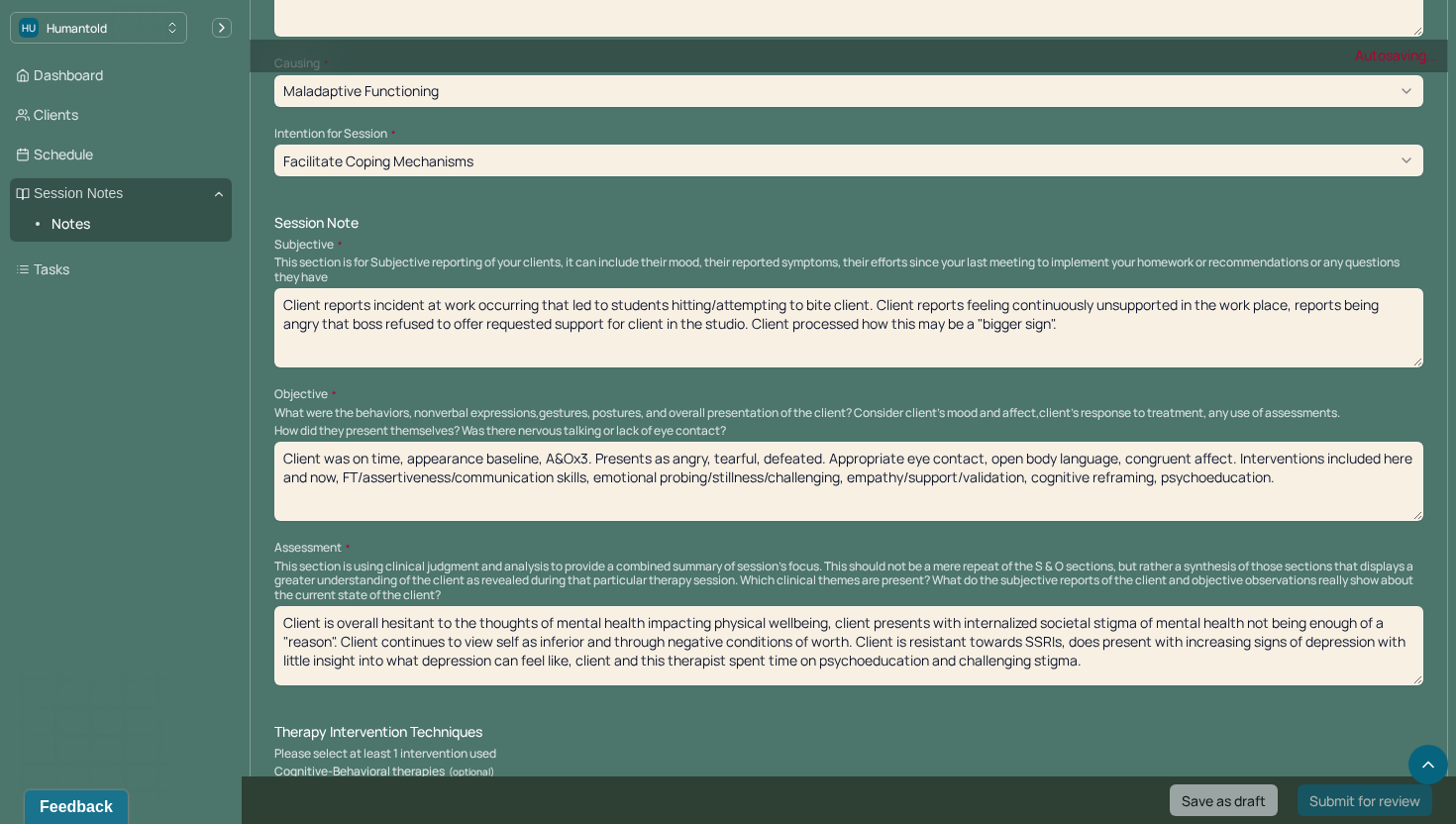 click on "Client was on time, appearance baseline, A&Ox3. Presents as angry, tearful, defeated. Appropriate eye contact, open body language, congruent affect. Interventions included here and now, emotional probing/stillness/challenging, empathy/support/validation, cognitive reframing, psychoeducation." at bounding box center [849, 481] 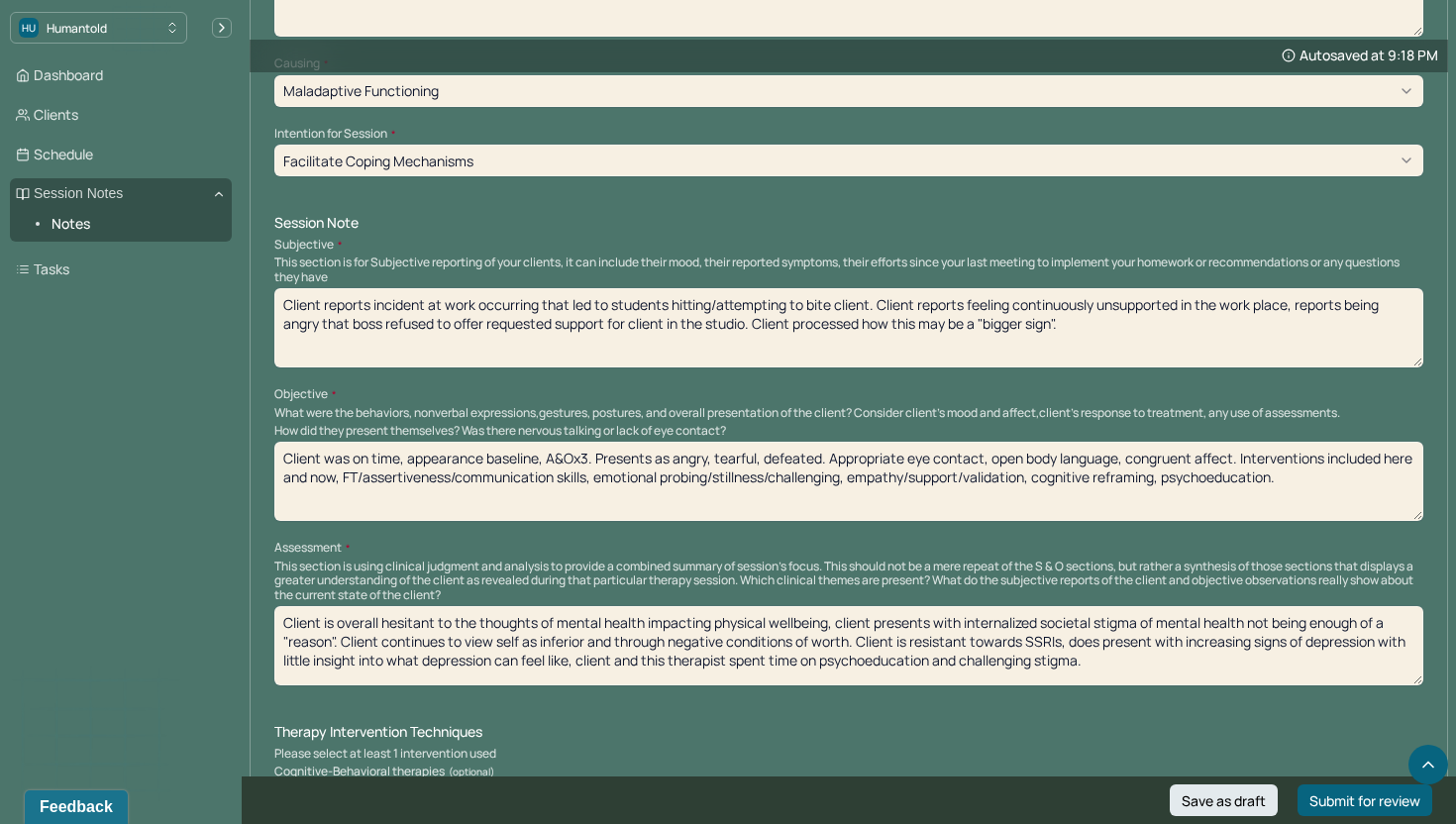 drag, startPoint x: 714, startPoint y: 452, endPoint x: 850, endPoint y: 454, distance: 136.0147 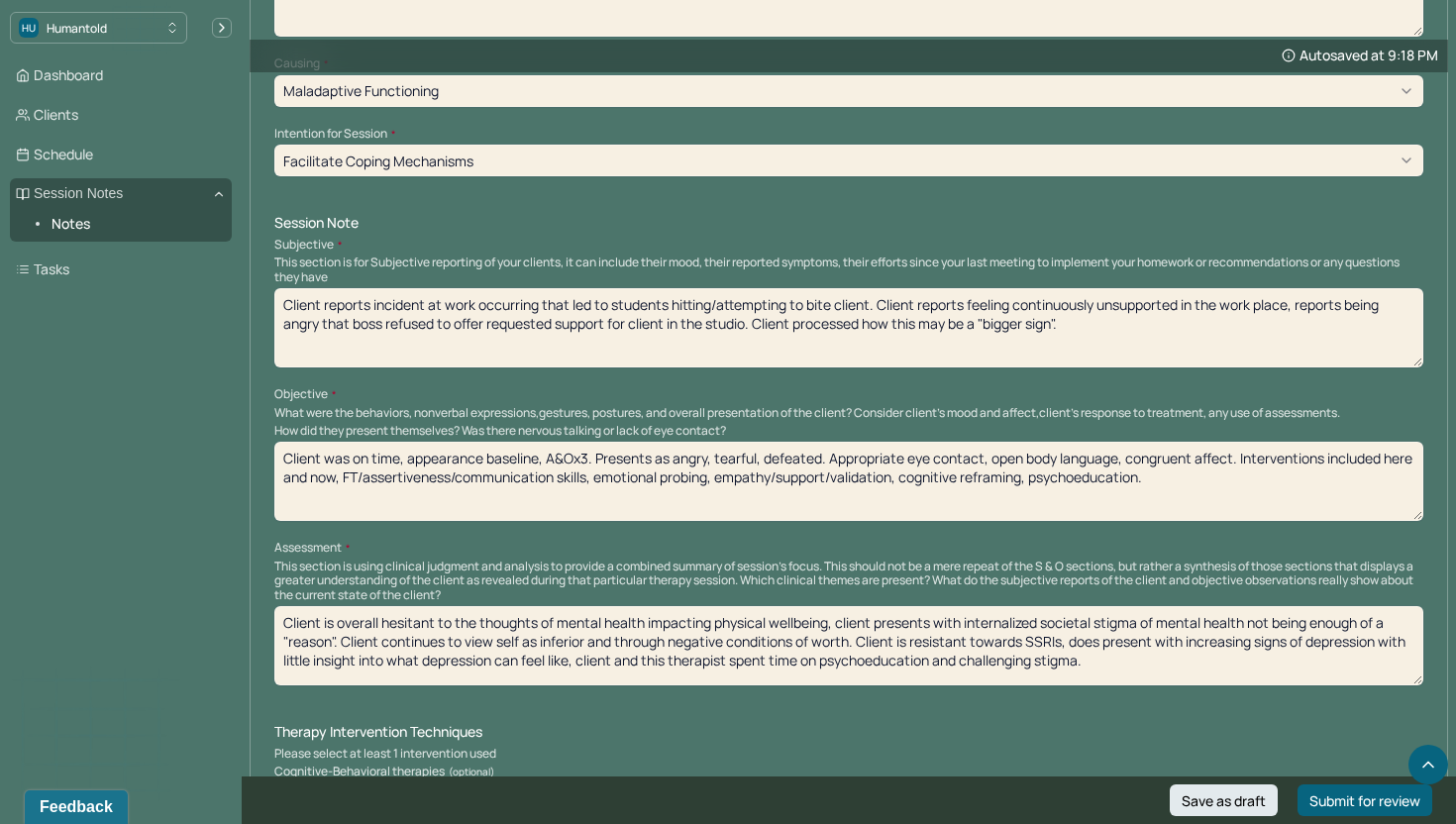 click on "Client was on time, appearance baseline, A&Ox3. Presents as angry, tearful, defeated. Appropriate eye contact, open body language, congruent affect. Interventions included here and now, FT/assertiveness/communication skills, emotional probing, empathy/support/validation, cognitive reframing, psychoeducation." at bounding box center [849, 481] 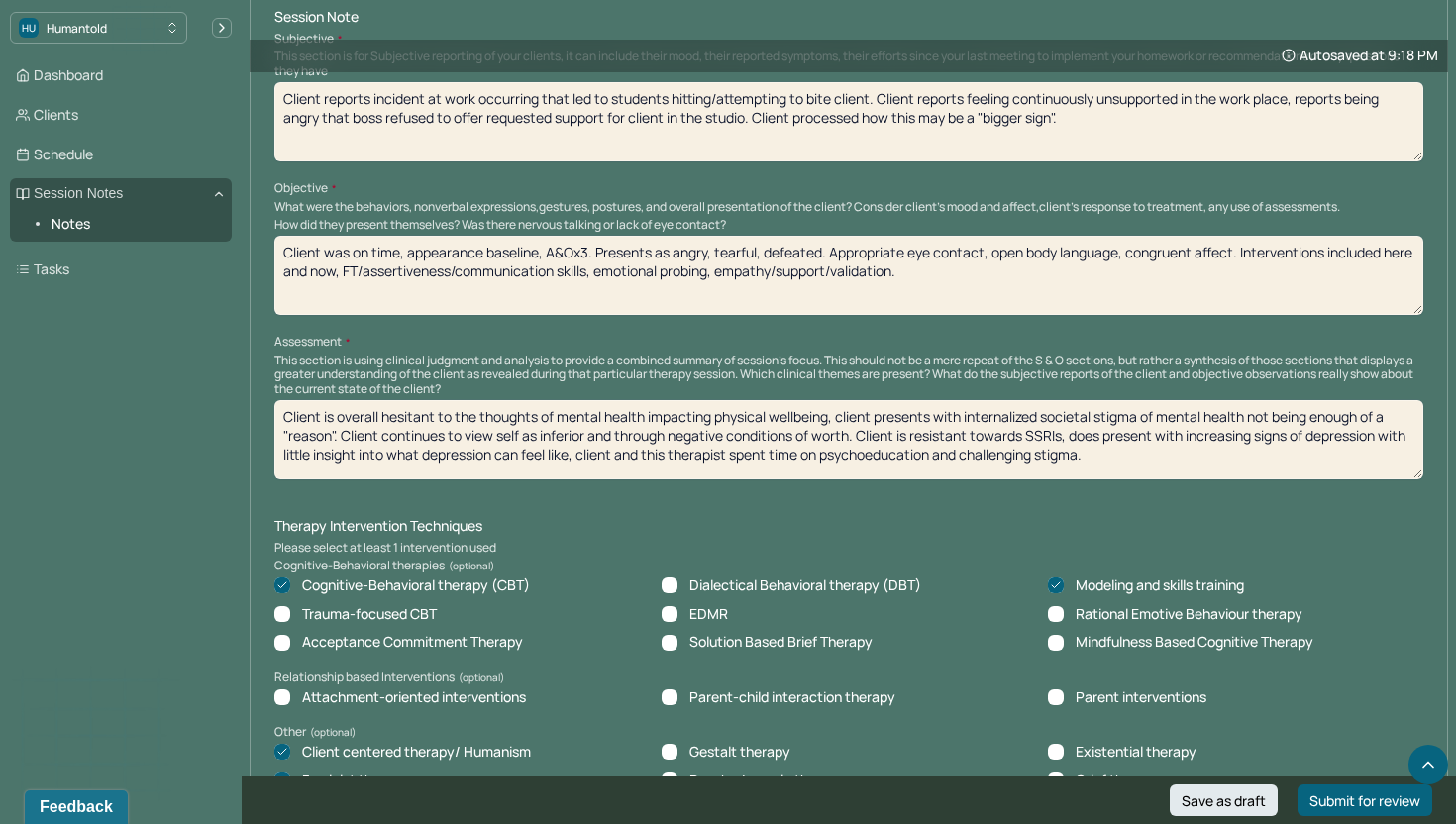 scroll, scrollTop: 1224, scrollLeft: 0, axis: vertical 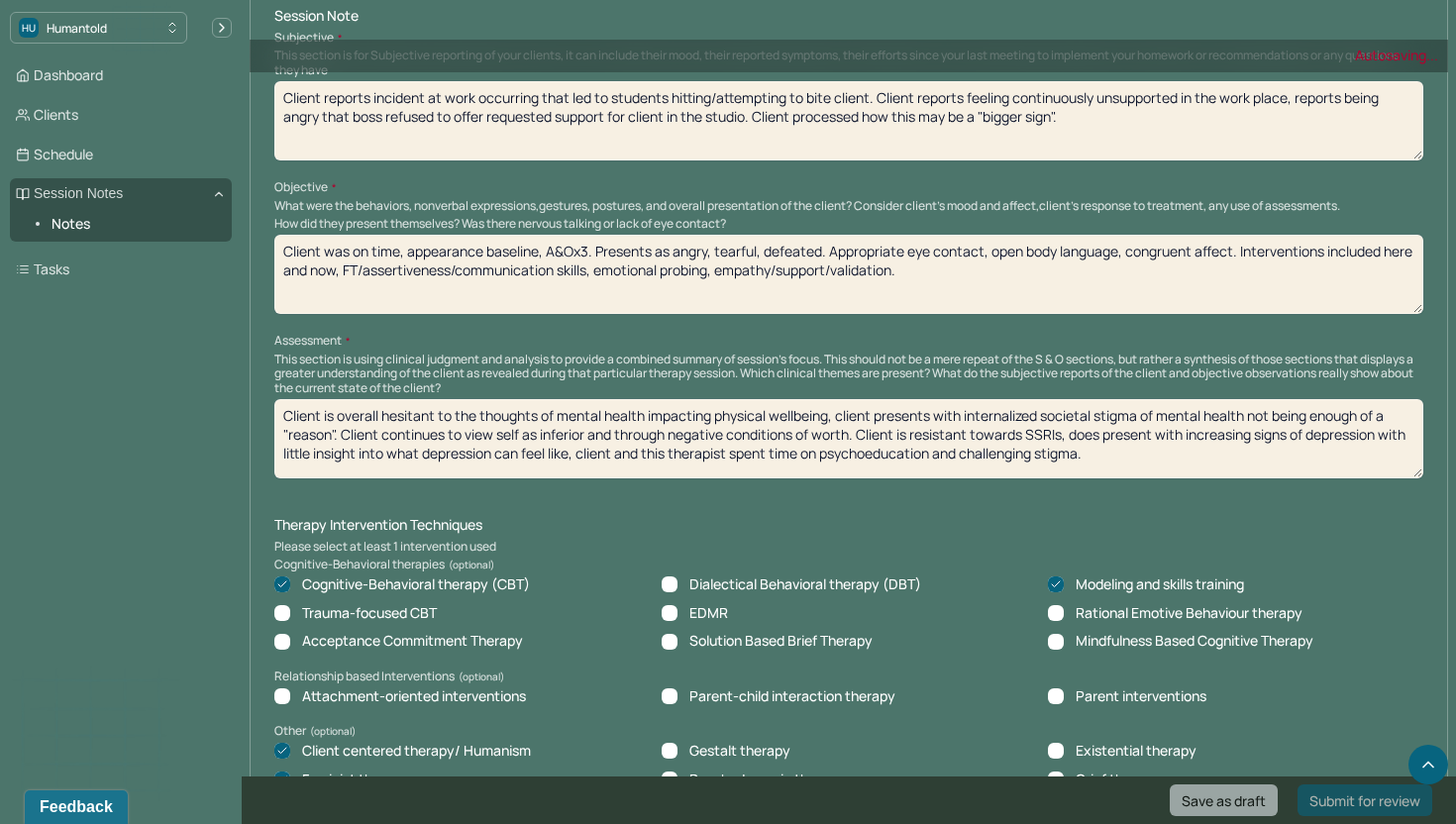 type on "Client was on time, appearance baseline, A&Ox3. Presents as angry, tearful, defeated. Appropriate eye contact, open body language, congruent affect. Interventions included here and now, FT/assertiveness/communication skills, emotional probing, empathy/support/validation." 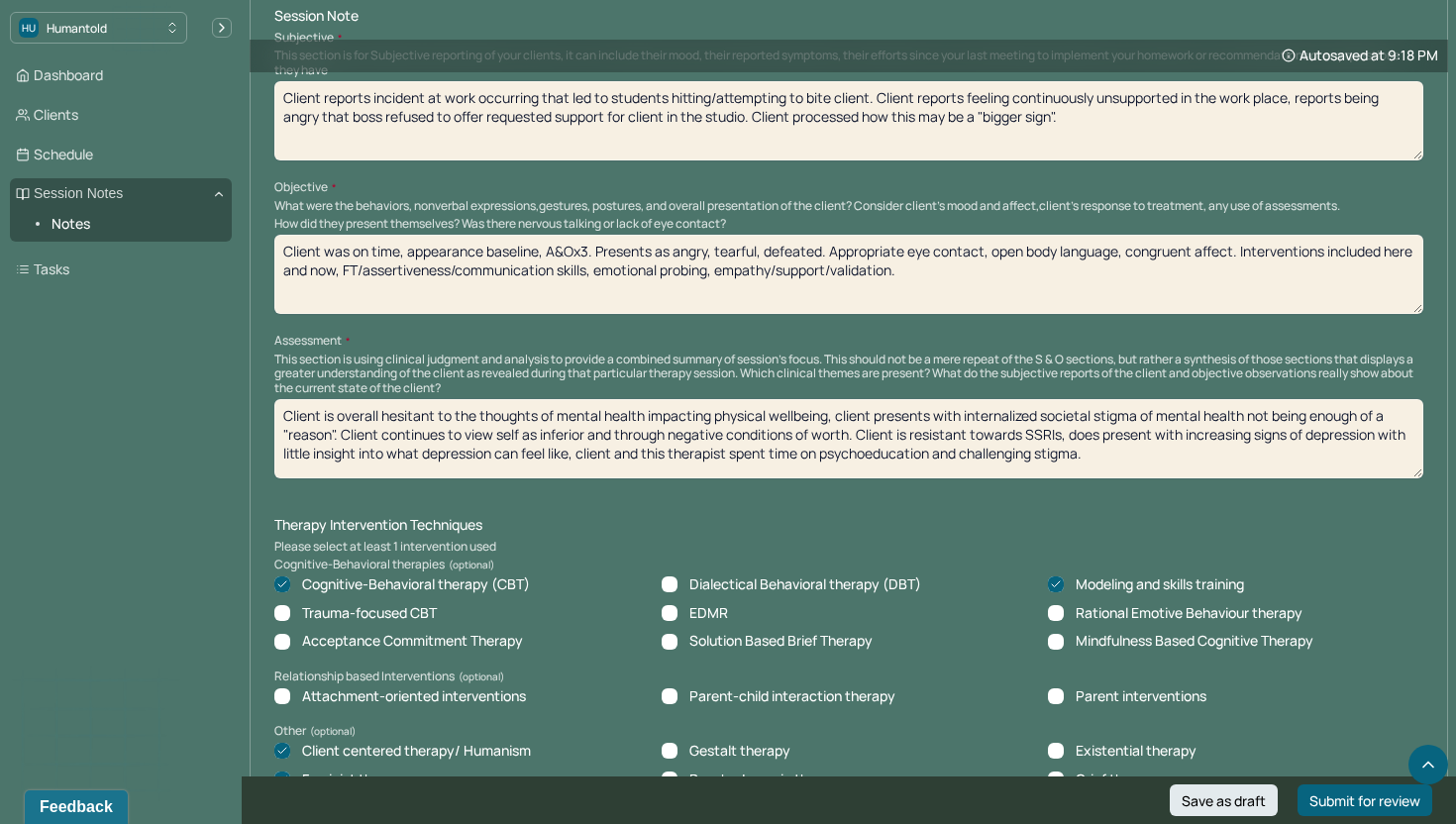 click on "Client is overall hesitant to the thoughts of mental health impacting physical wellbeing, client presents with internalized societal stigma of mental health not being enough of a "reason". Client continues to view self as inferior and through negative conditions of worth. Client is resistant towards SSRIs, does present with increasing signs of depression with little insight into what depression can feel like, client and this therapist spent time on psychoeducation and challenging stigma." at bounding box center (849, 439) 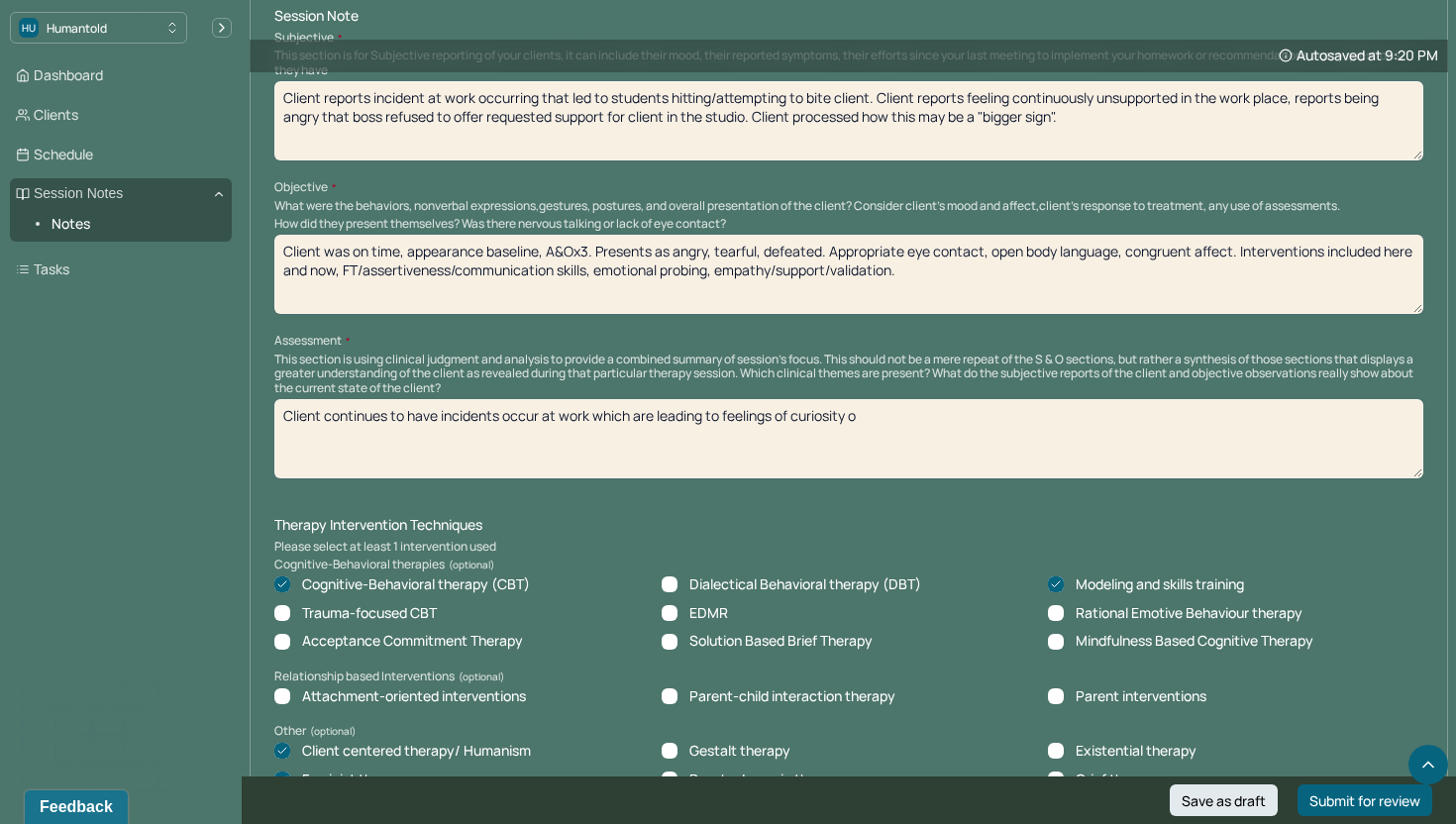 click on "Client continues to have incidents occur at work which are leading to feelings of cu" at bounding box center (849, 439) 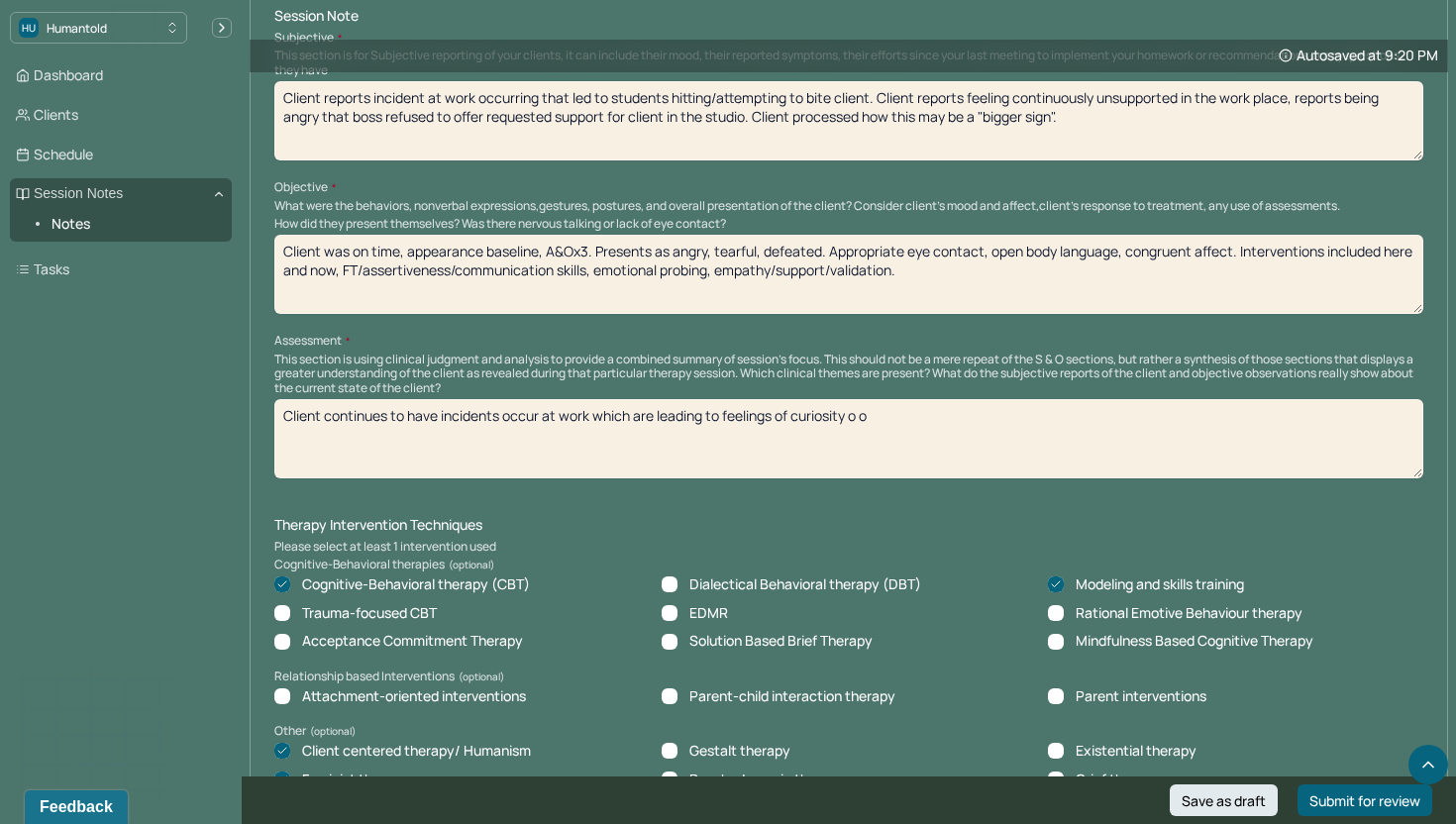 click on "Client continues to have incidents occur at work which are leading to feelings of curiosity o o" at bounding box center [849, 439] 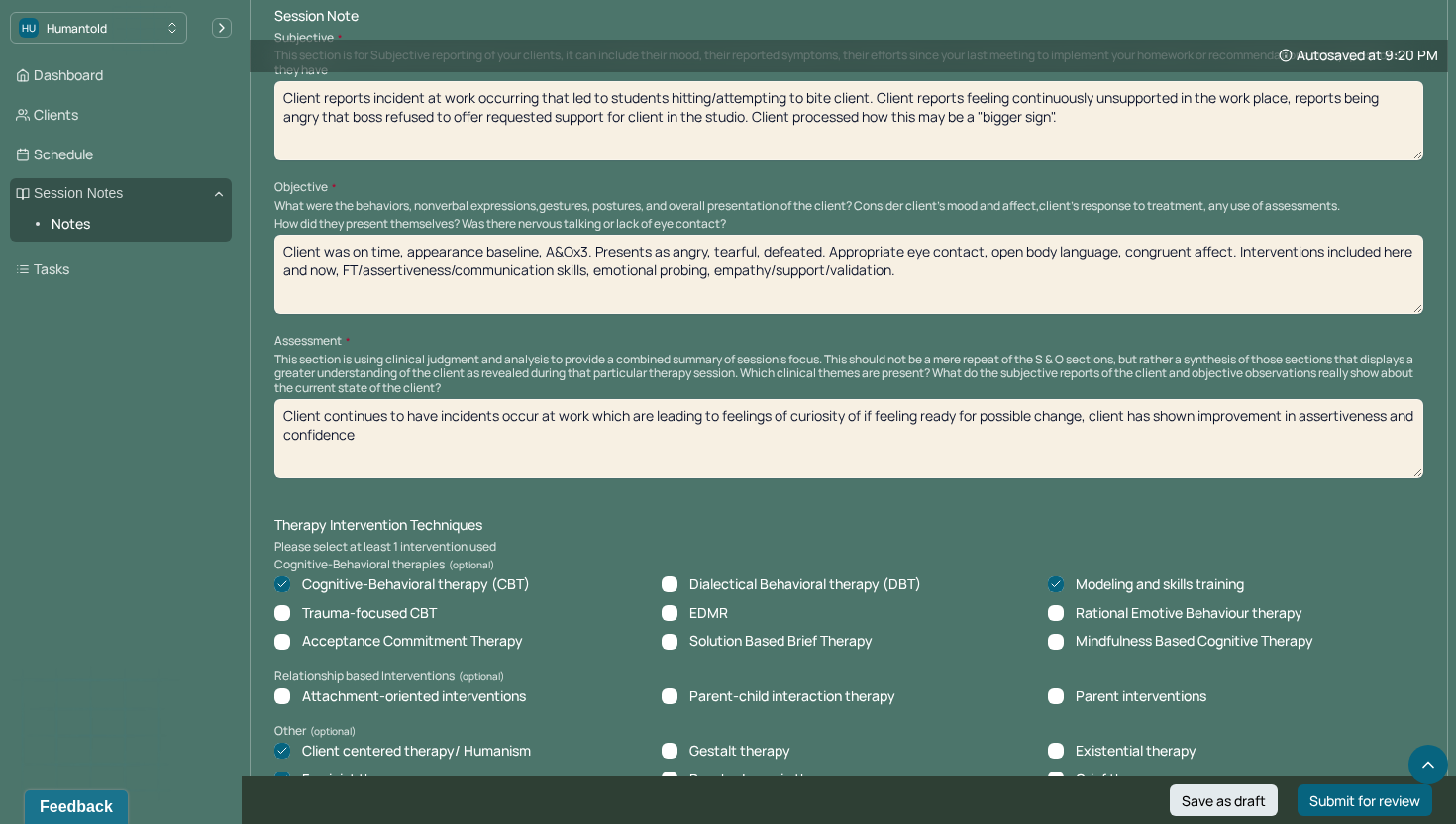 click on "Client continues to have incidents occur at work which are leading to feelings of curiosity of if feeling ready for possible change, client has shown improvement in assertiveness and confidence" at bounding box center (849, 439) 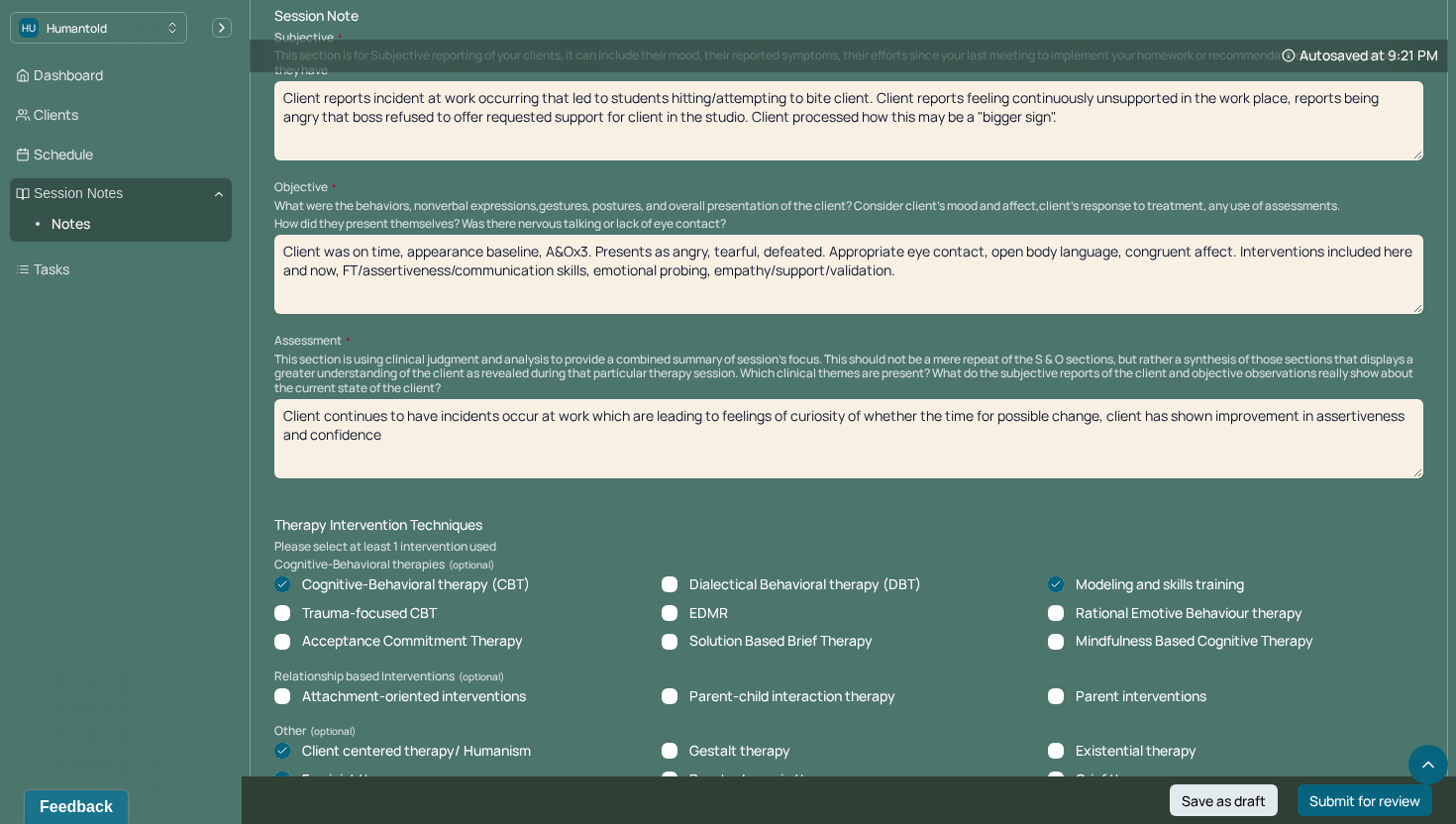 click on "Client continues to have incidents occur at work which are leading to feelings of curiosity of whether the time for possible change, client has shown improvement in assertiveness and confidence" at bounding box center [849, 439] 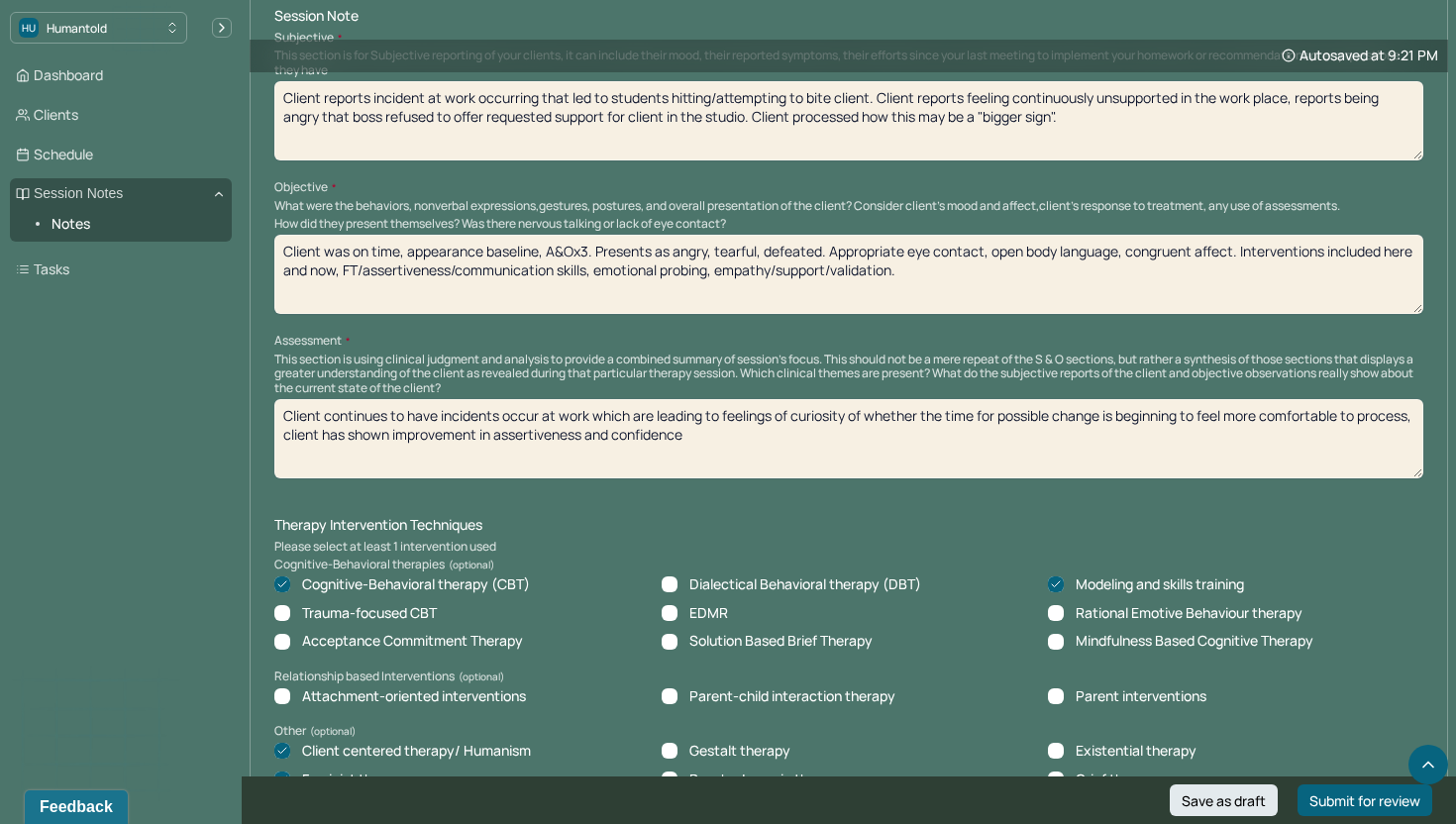 click on "Client continues to have incidents occur at work which are leading to feelings of curiosity of whether the time for possible change, client has shown improvement in assertiveness and confidence" at bounding box center [849, 439] 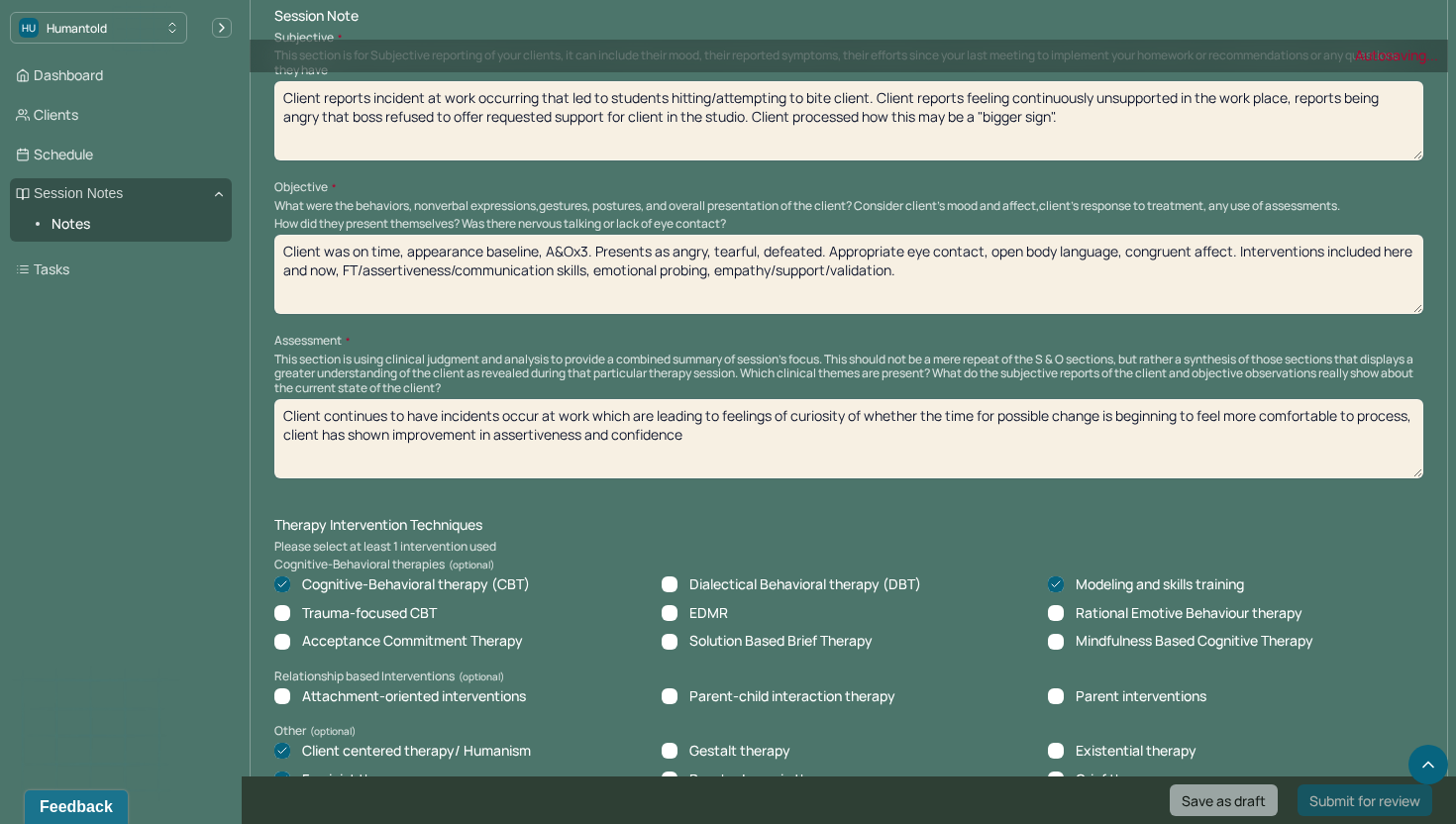 click on "Client continues to have incidents occur at work which are leading to feelings of curiosity of whether the time for possible change, client has shown improvement in assertiveness and confidence" at bounding box center [849, 439] 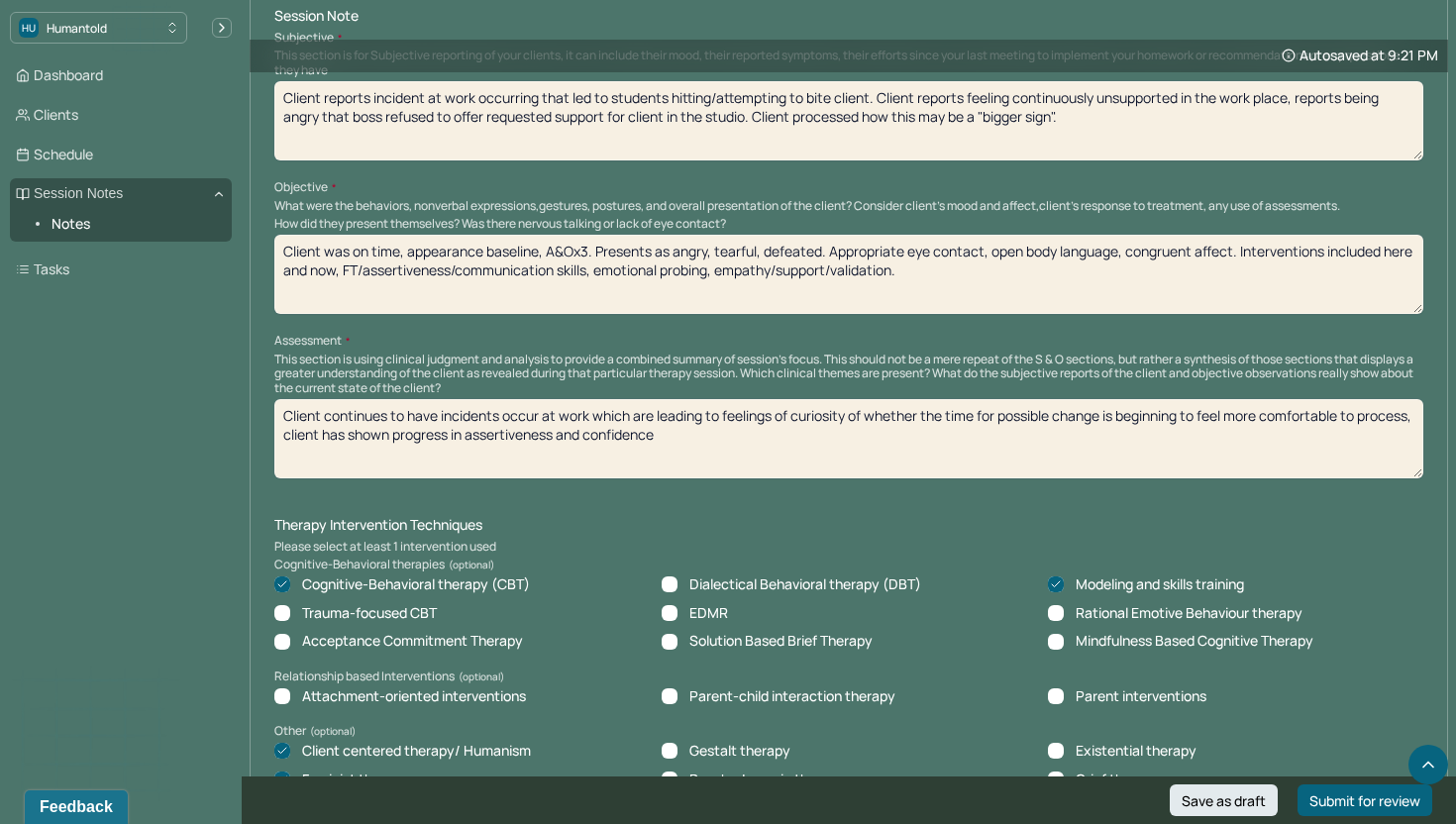 click on "Client continues to have incidents occur at work which are leading to feelings of curiosity of whether the time for possible change is beginning to feel more comfortable to process, client has shown improvement in assertiveness and confidence" at bounding box center (849, 439) 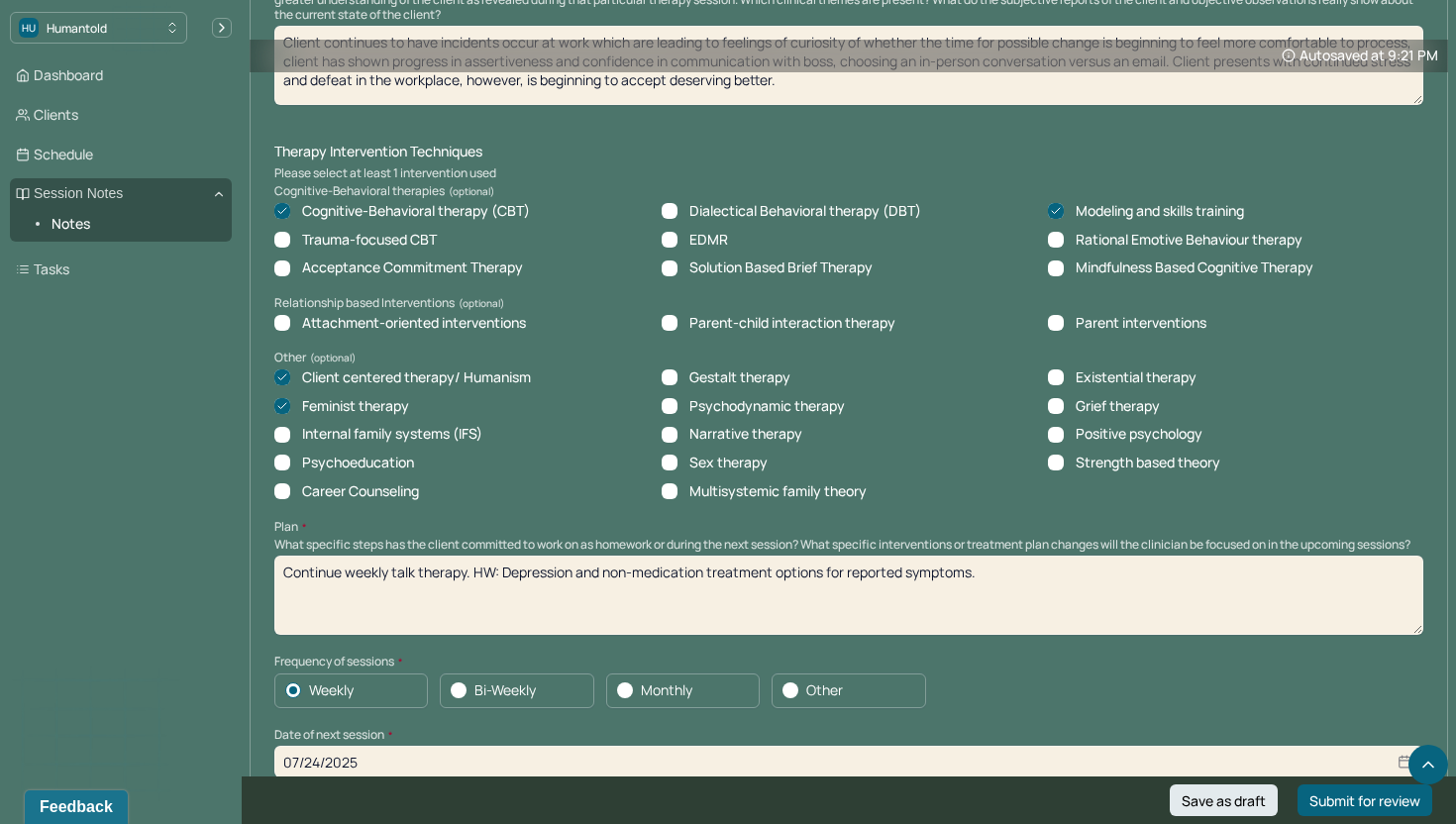 scroll, scrollTop: 1607, scrollLeft: 0, axis: vertical 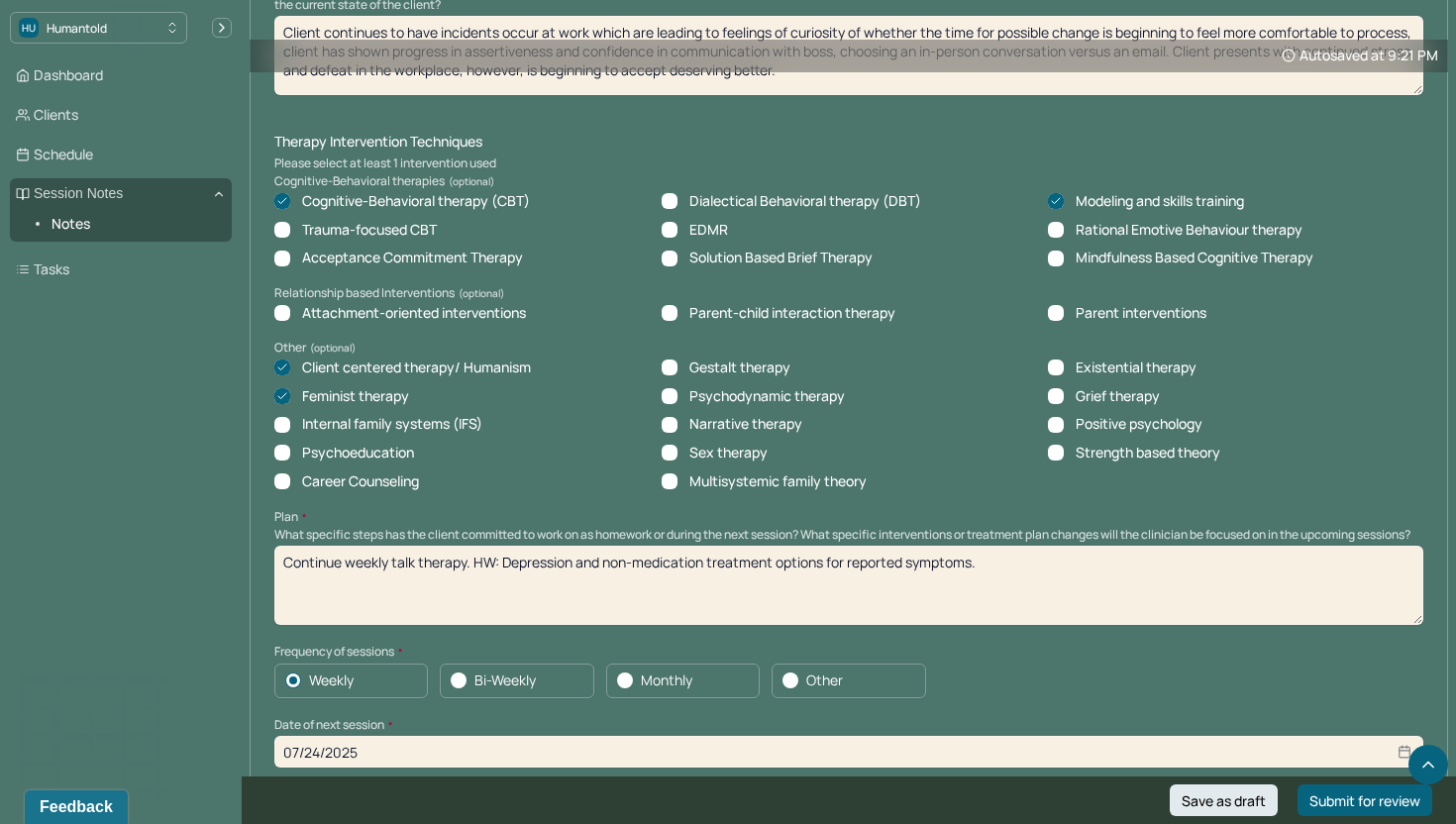 type on "Client continues to have incidents occur at work which are leading to feelings of curiosity of whether the time for possible change is beginning to feel more comfortable to process, client has shown progress in assertiveness and confidence in communication with boss, choosing an in-person conversation versus an email. Client presents with continued stress and defeat in the workplace, however, is beginning to accept deserving better." 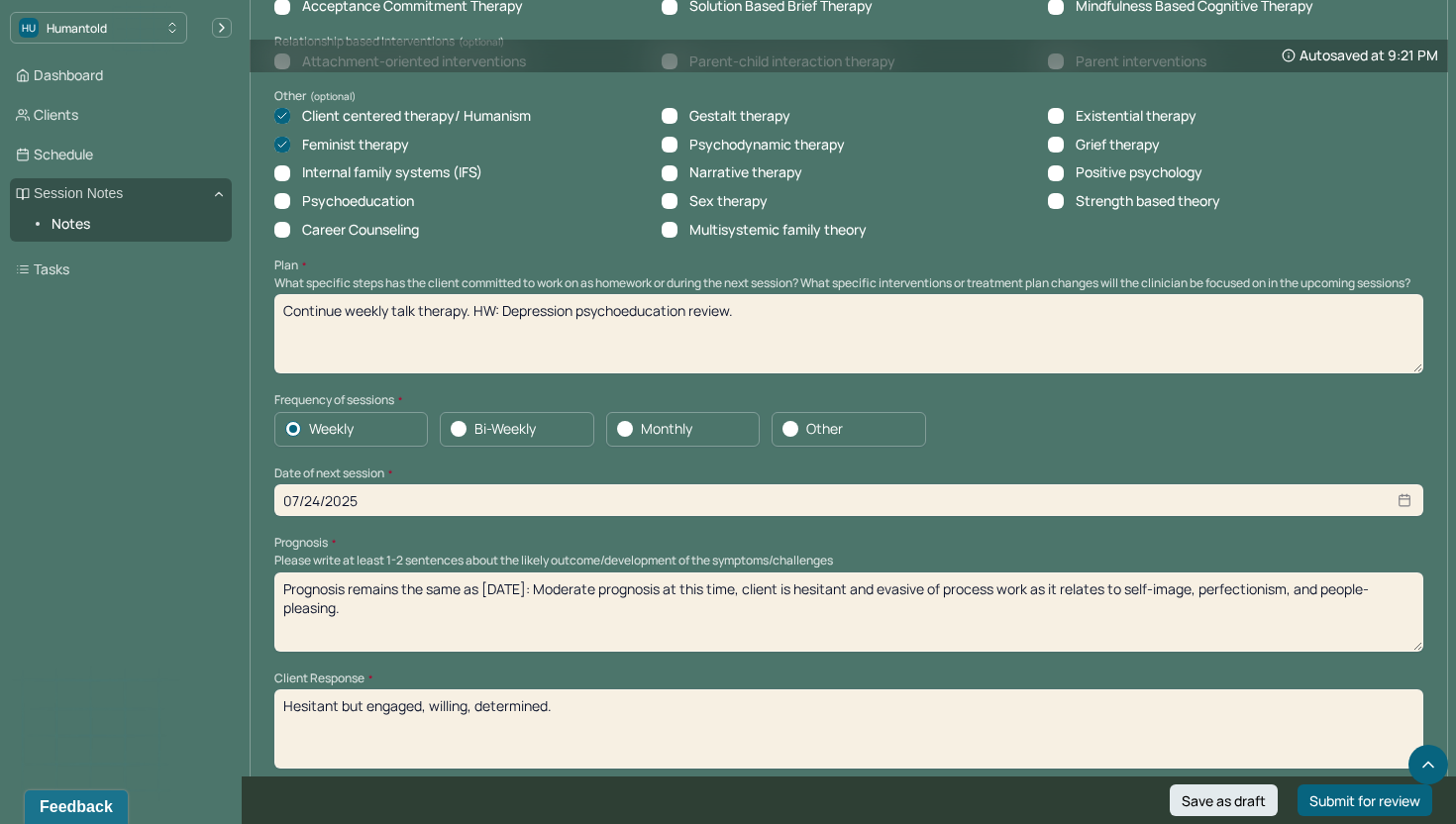 scroll, scrollTop: 1929, scrollLeft: 0, axis: vertical 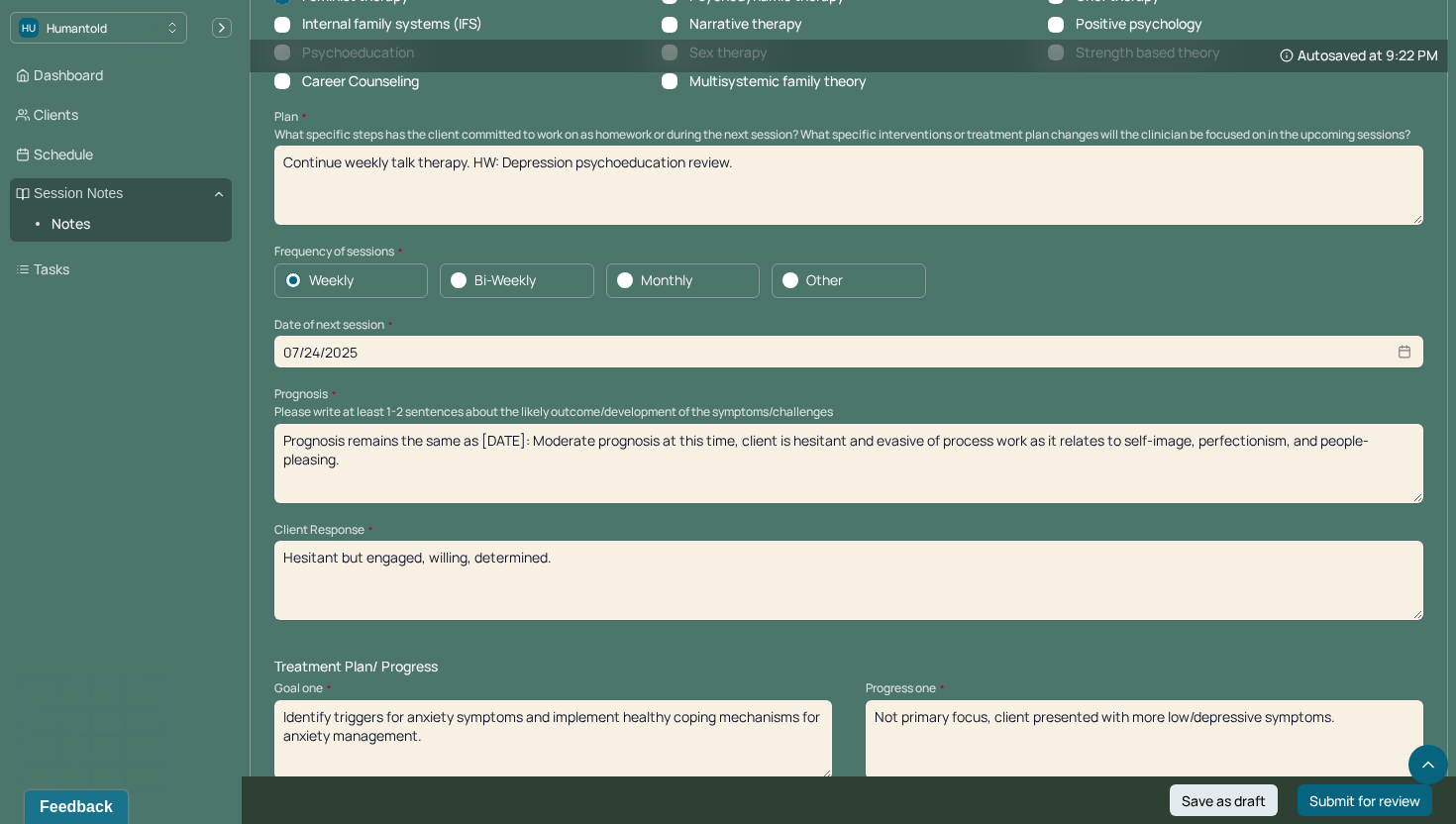 type on "Continue weekly talk therapy. HW: Depression psychoeducation review." 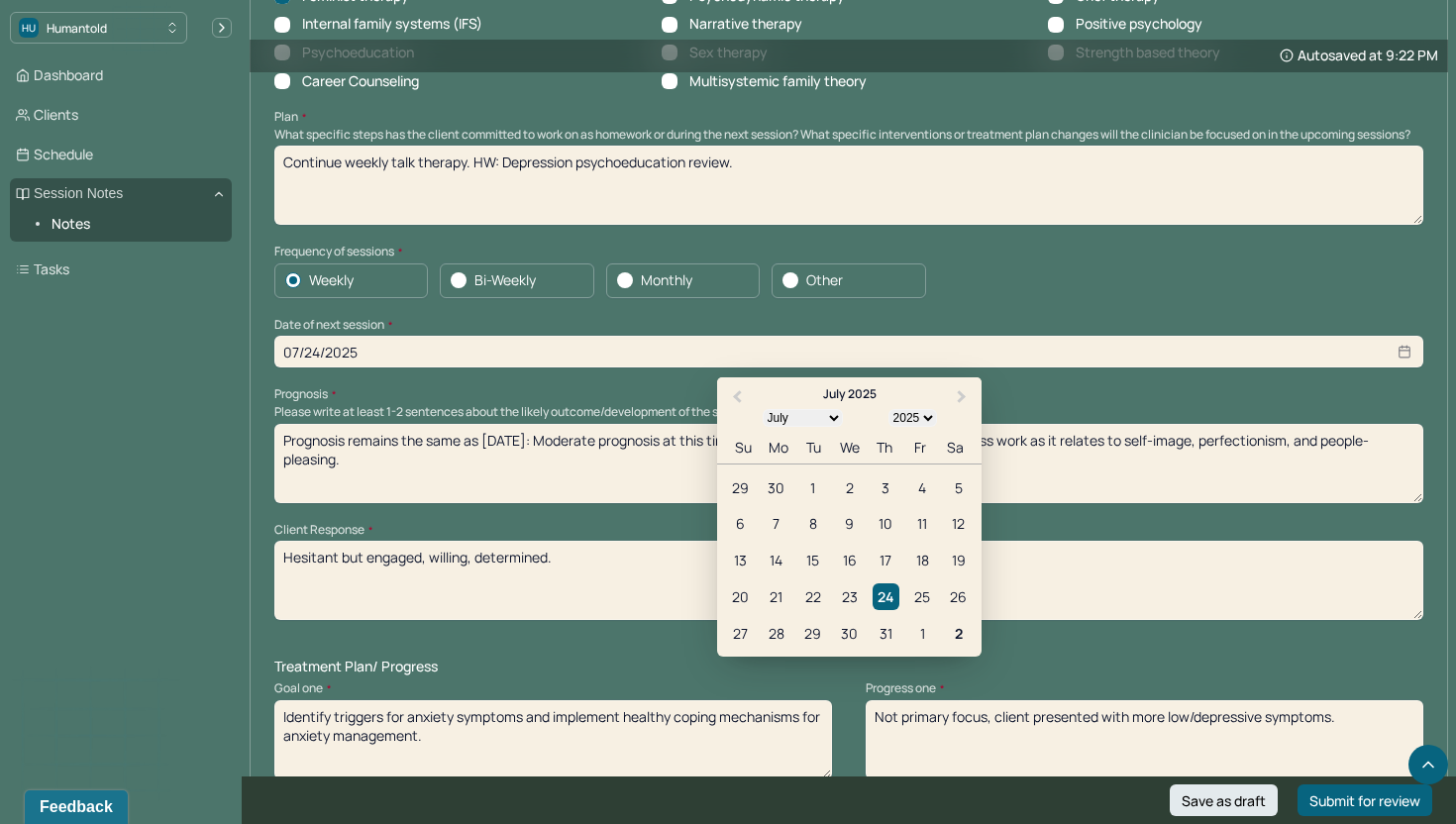 click on "07/24/2025" at bounding box center (849, 352) 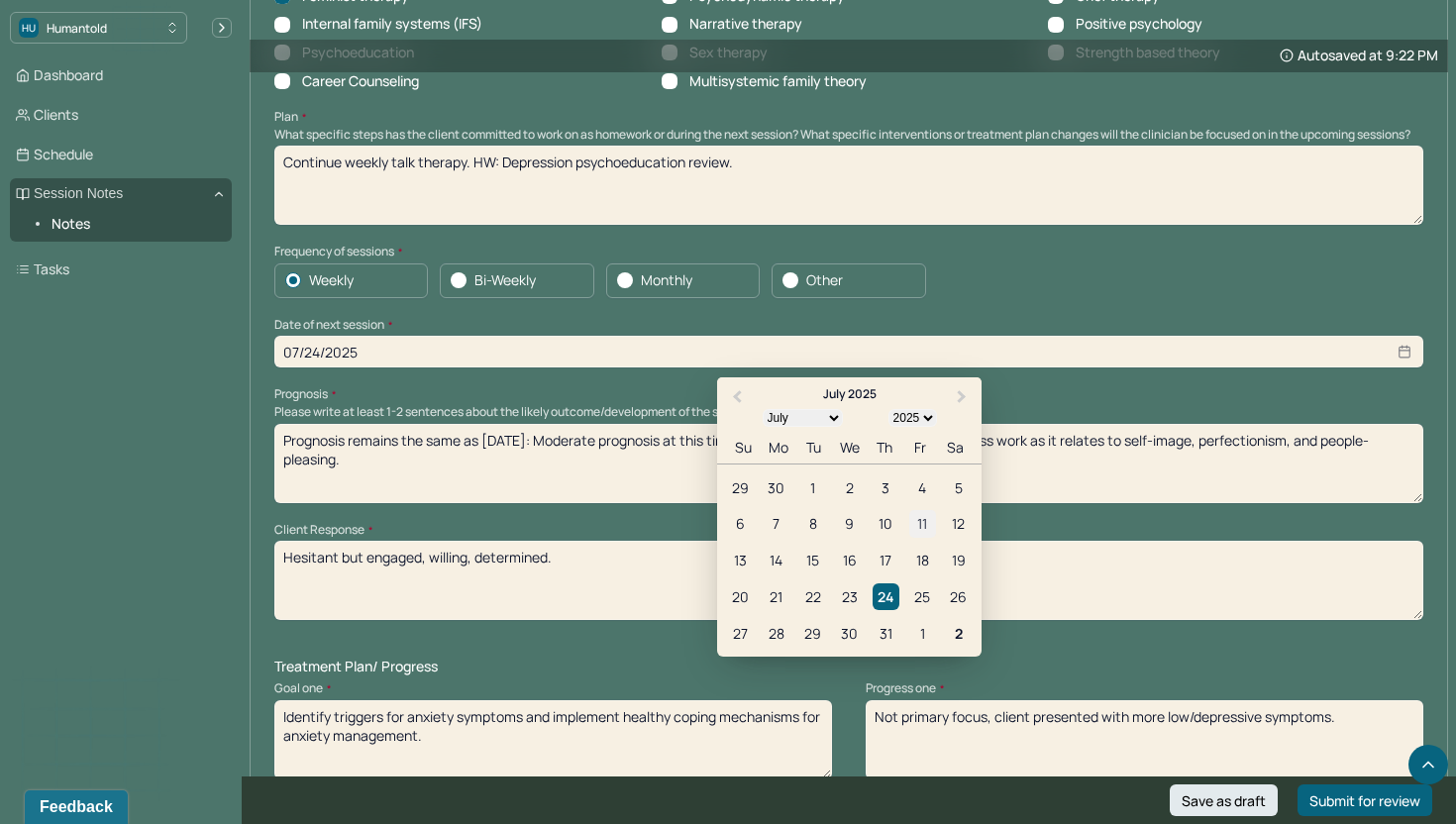 type on "07/24/2025" 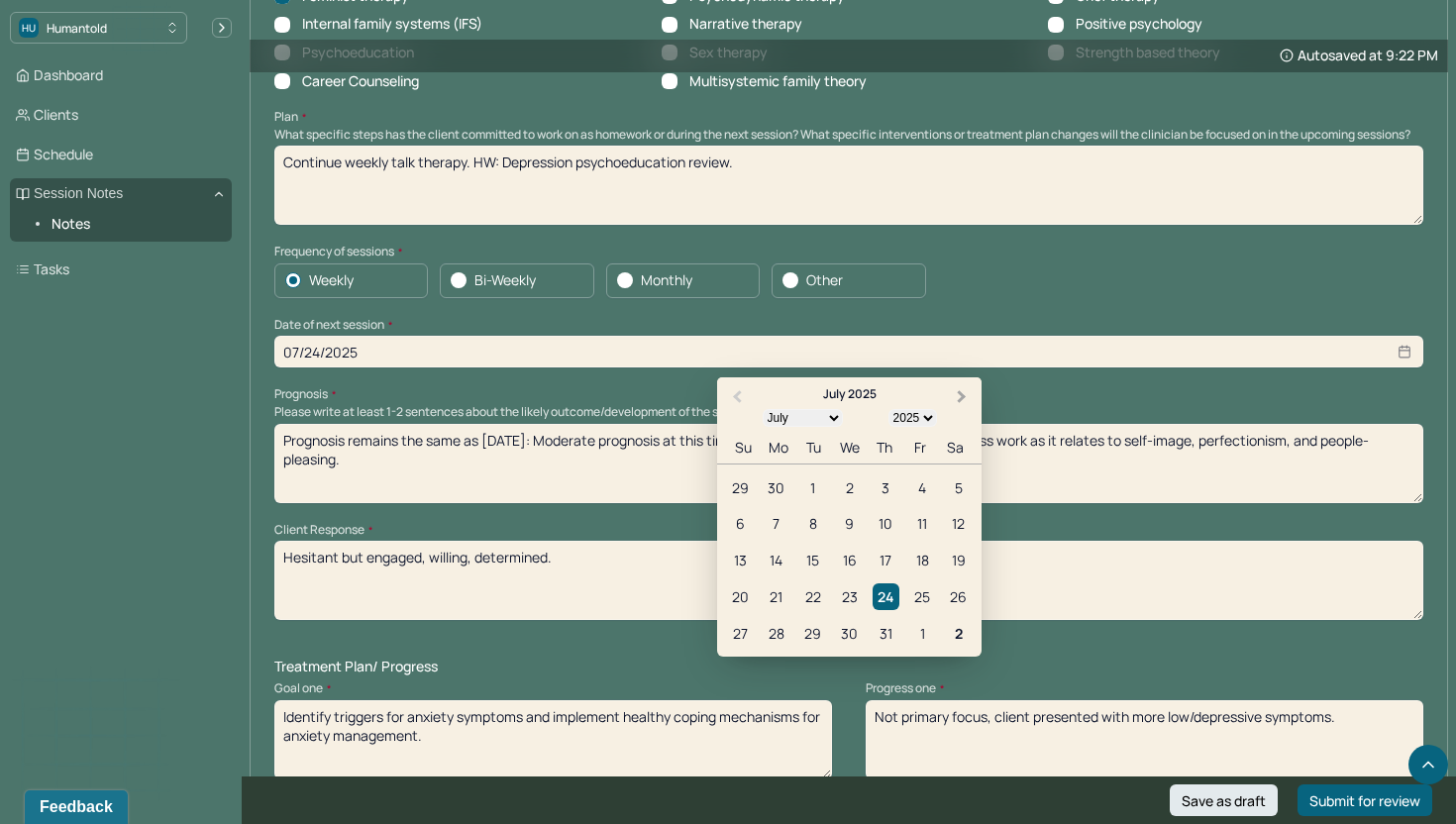 click on "Next Month" at bounding box center [962, 397] 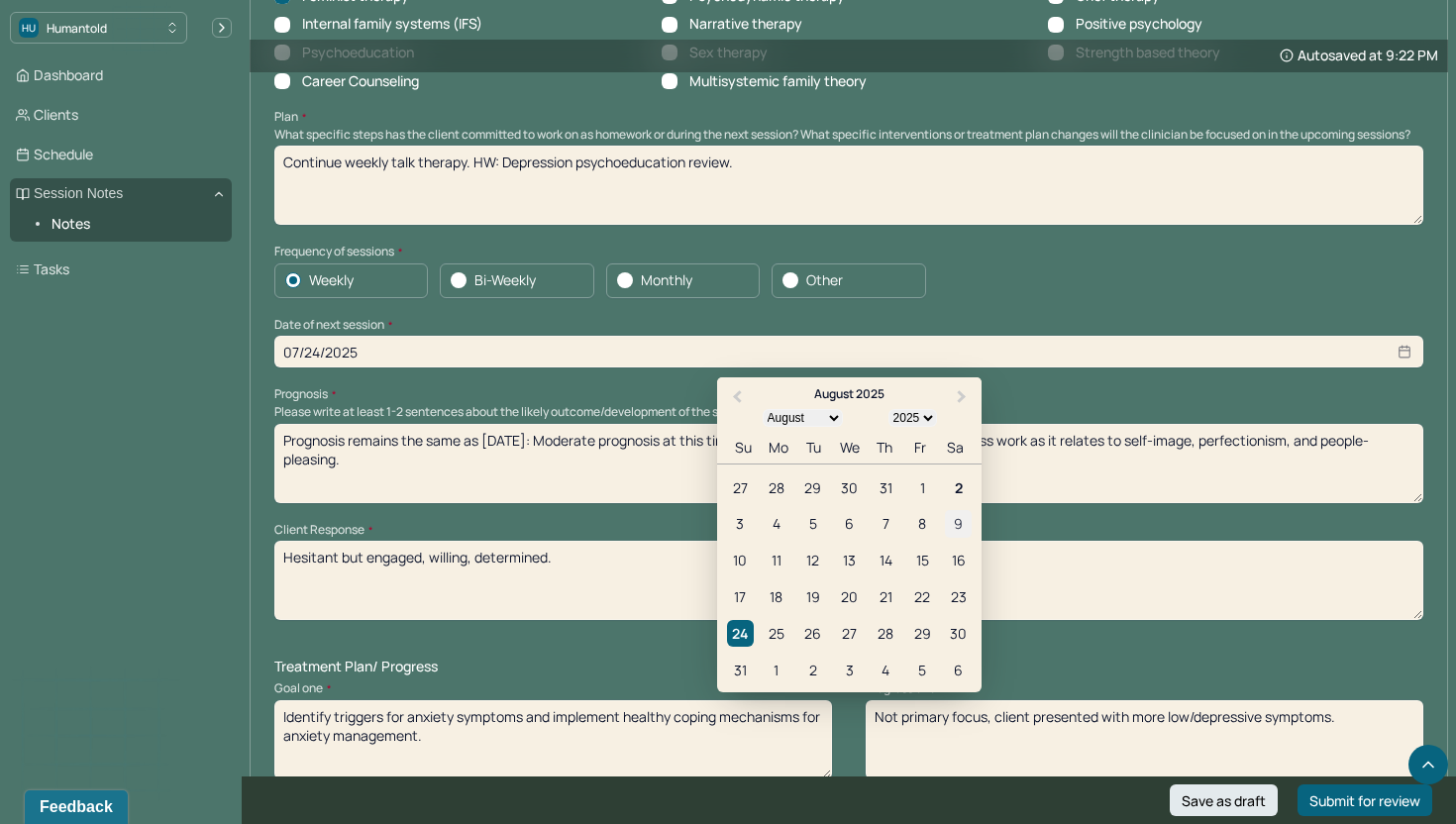 click on "9" at bounding box center (958, 524) 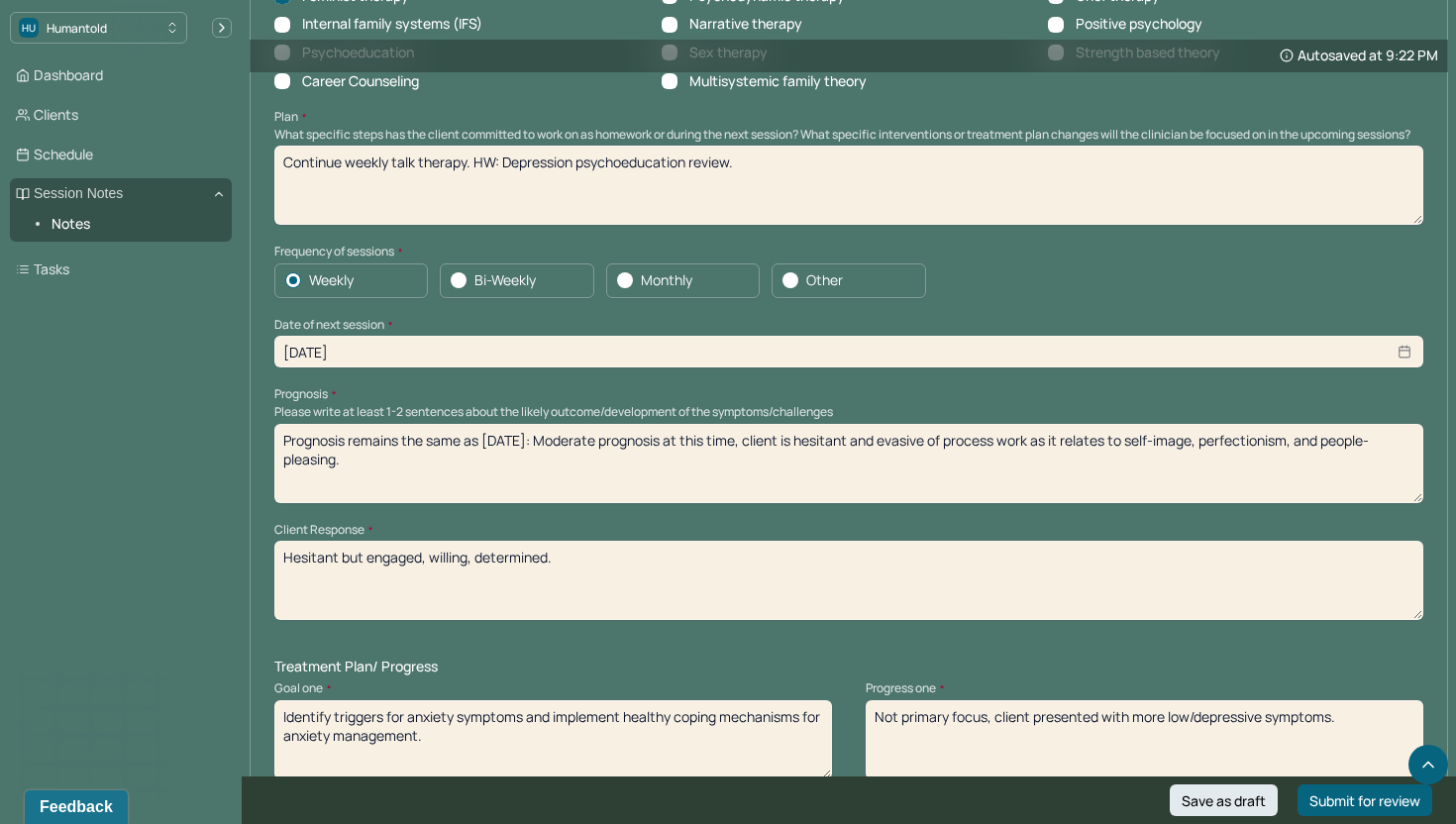 click on "Prognosis remains the same as [DATE]: Moderate prognosis at this time, client is hesitant and evasive of process work as it relates to self-image, perfectionism, and people-pleasing." at bounding box center (849, 464) 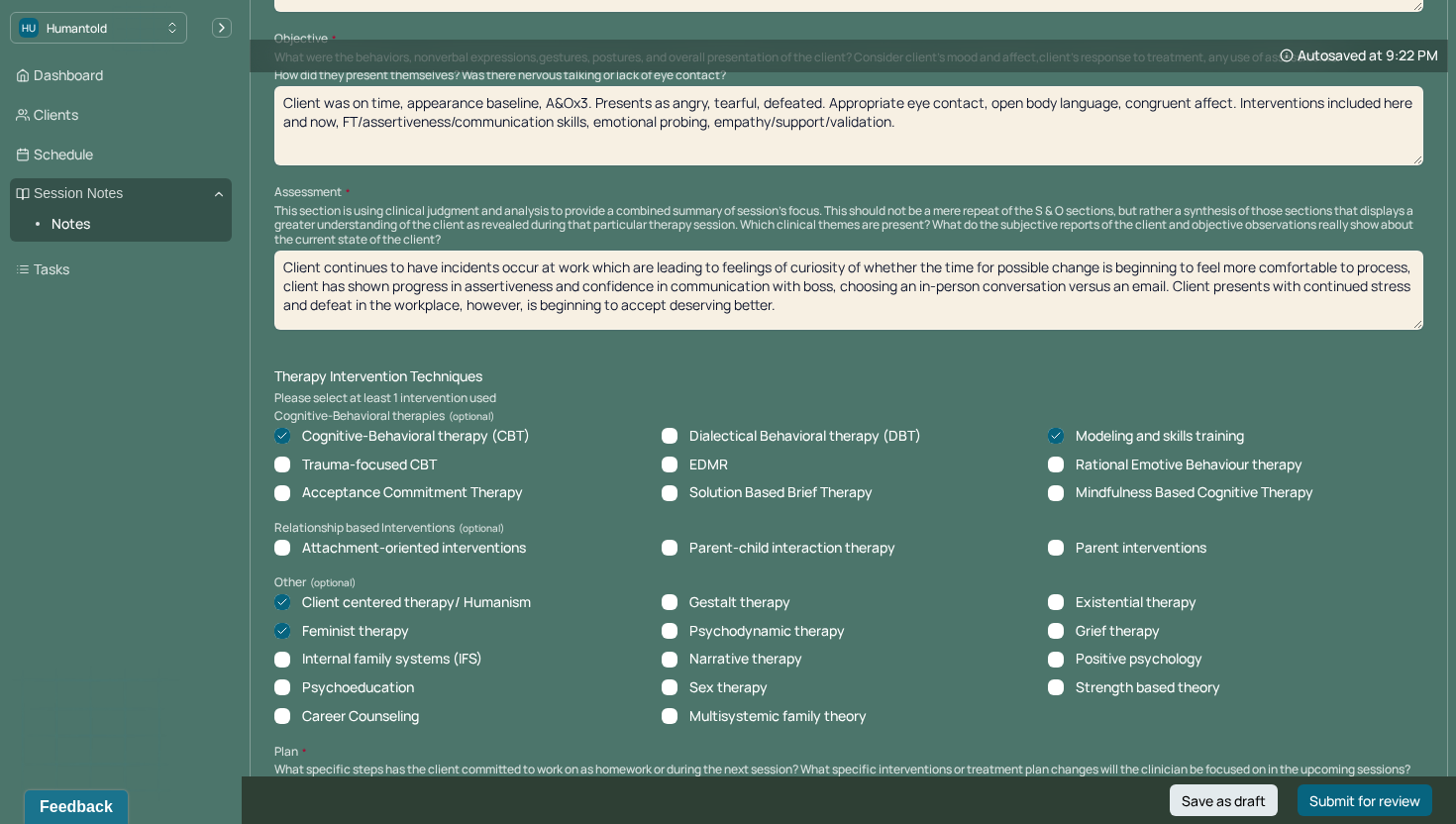 scroll, scrollTop: 0, scrollLeft: 0, axis: both 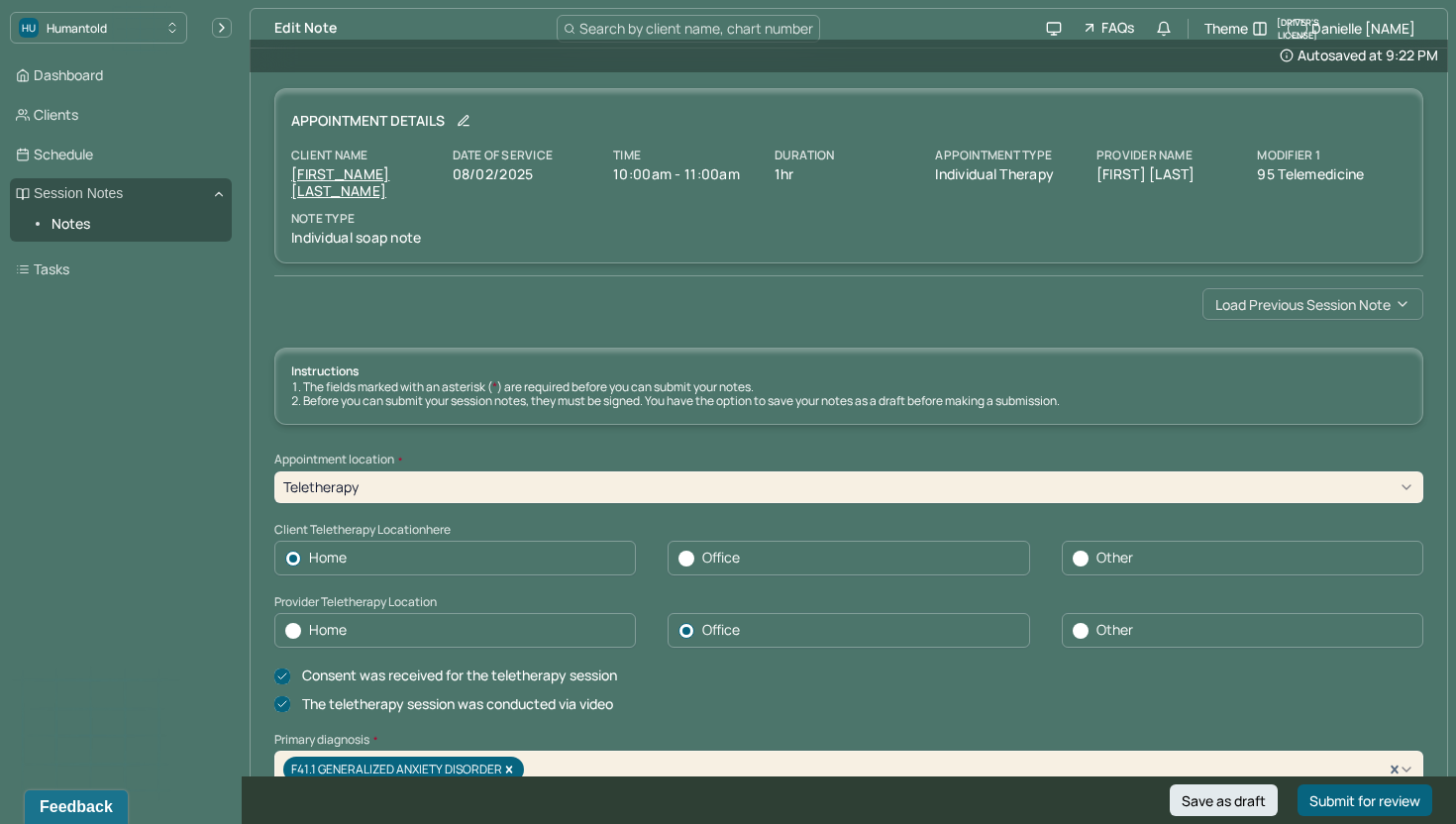 click on "Load previous session note" at bounding box center (1312, 304) 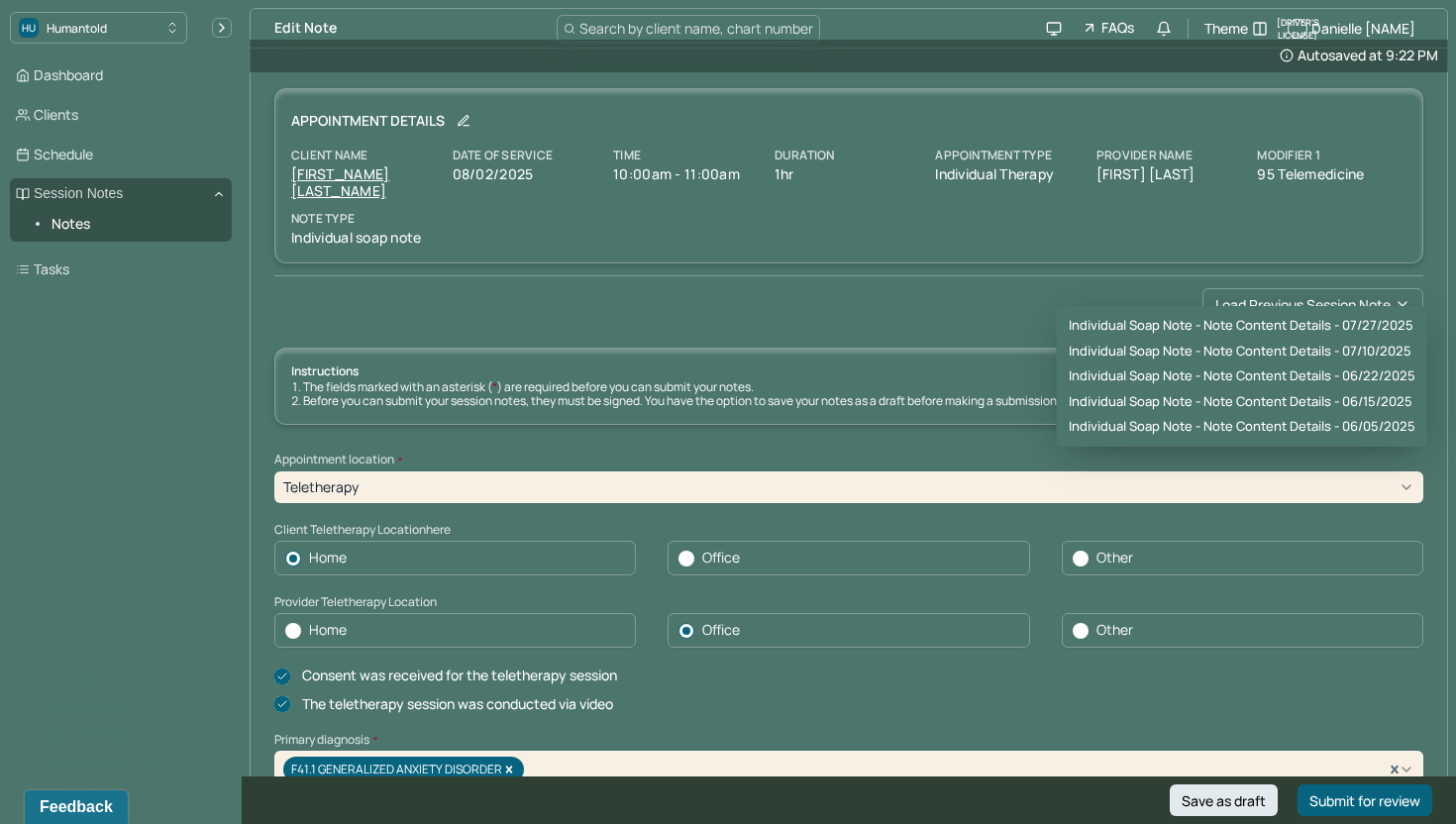 click on "Appointment Details Client name [NAME] [LAST] Date of service [DATE] Time 10:00am - 11:00am Duration 1hr Appointment type individual therapy Provider name [NAME] [LAST] Modifier 1 95 Telemedicine Note type Individual soap note" at bounding box center (849, 182) 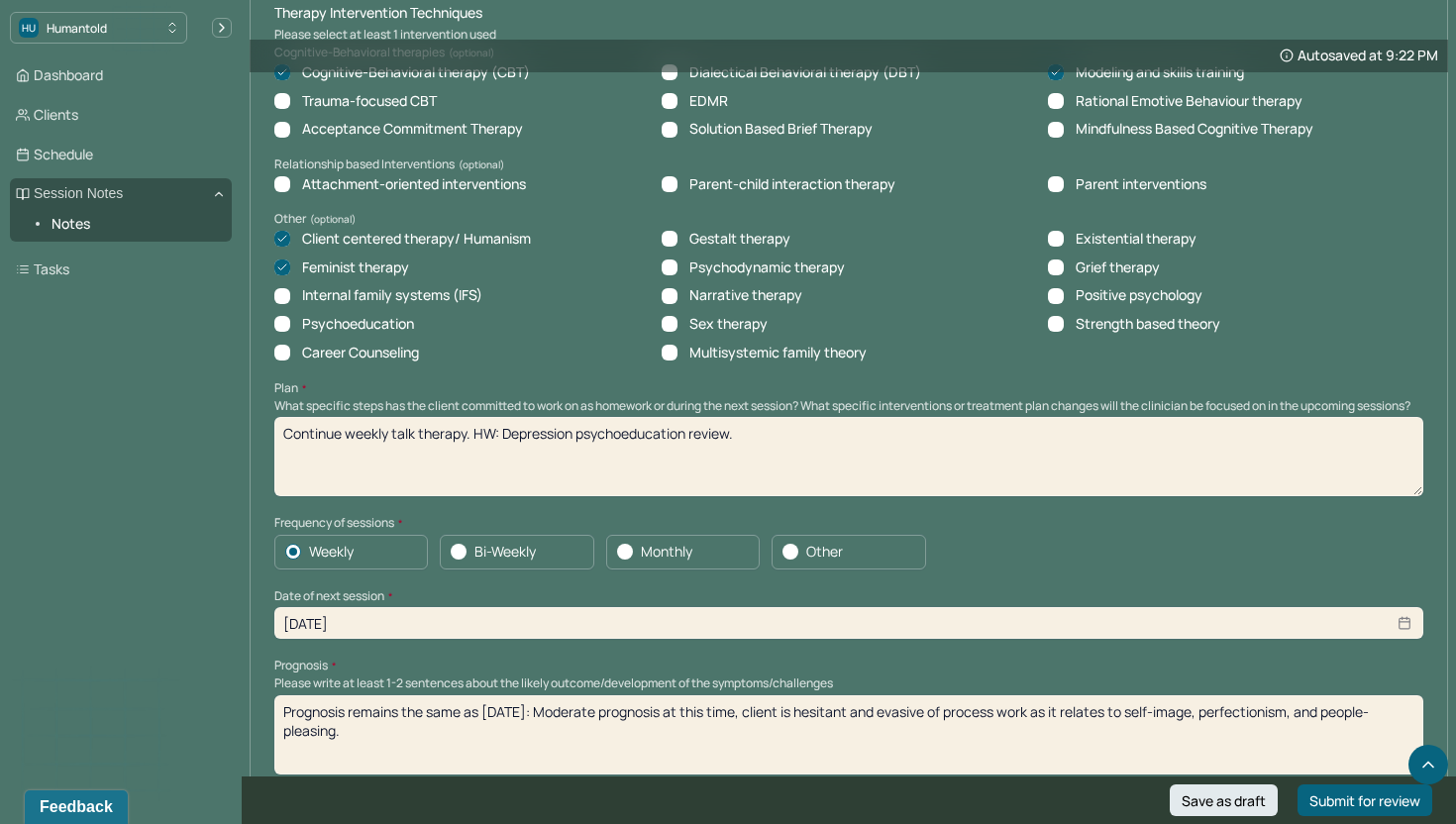 scroll, scrollTop: 1760, scrollLeft: 0, axis: vertical 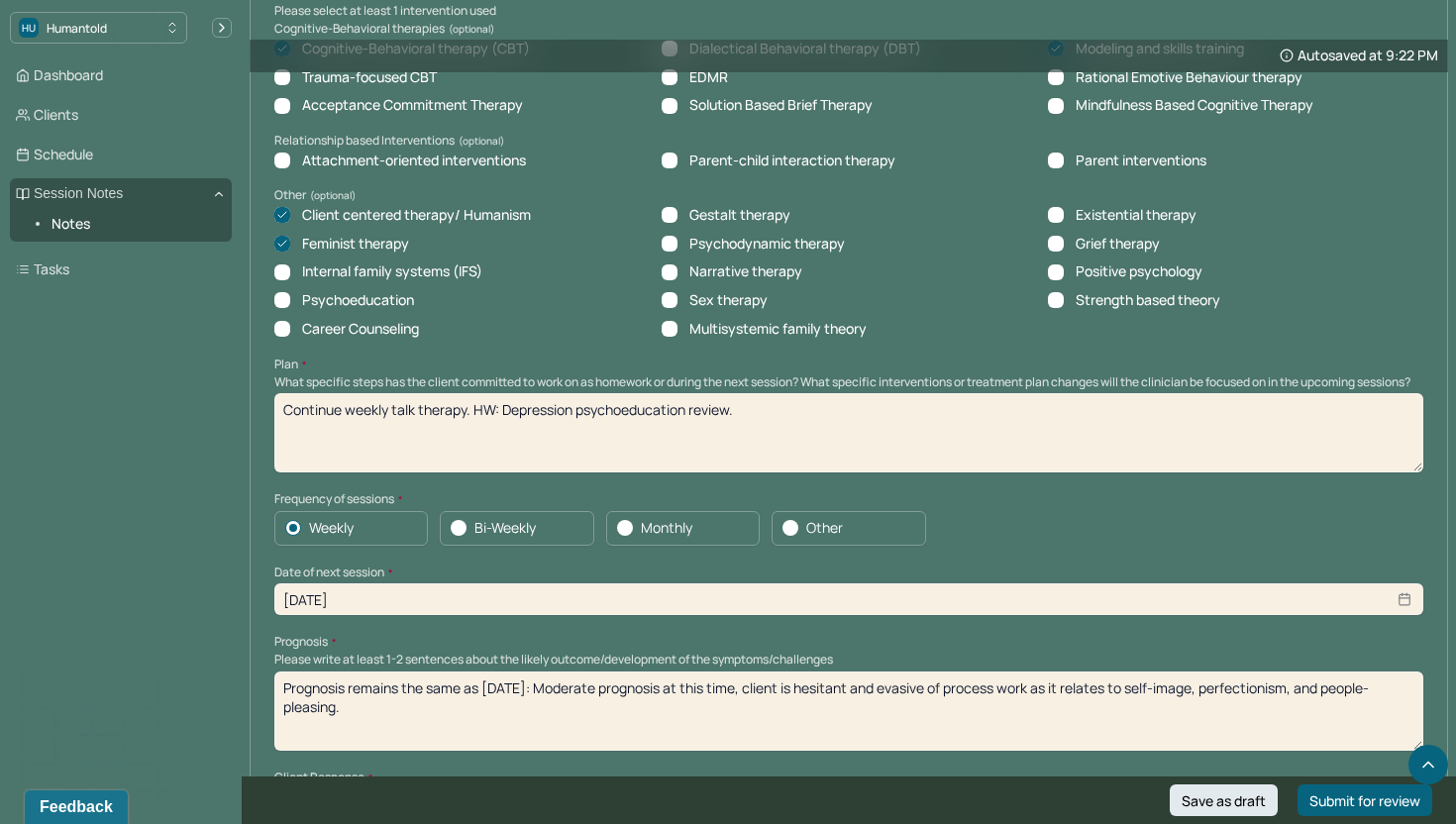 click on "Prognosis remains the same as [DATE]: Moderate prognosis at this time, client is hesitant and evasive of process work as it relates to self-image, perfectionism, and people-pleasing." at bounding box center [849, 711] 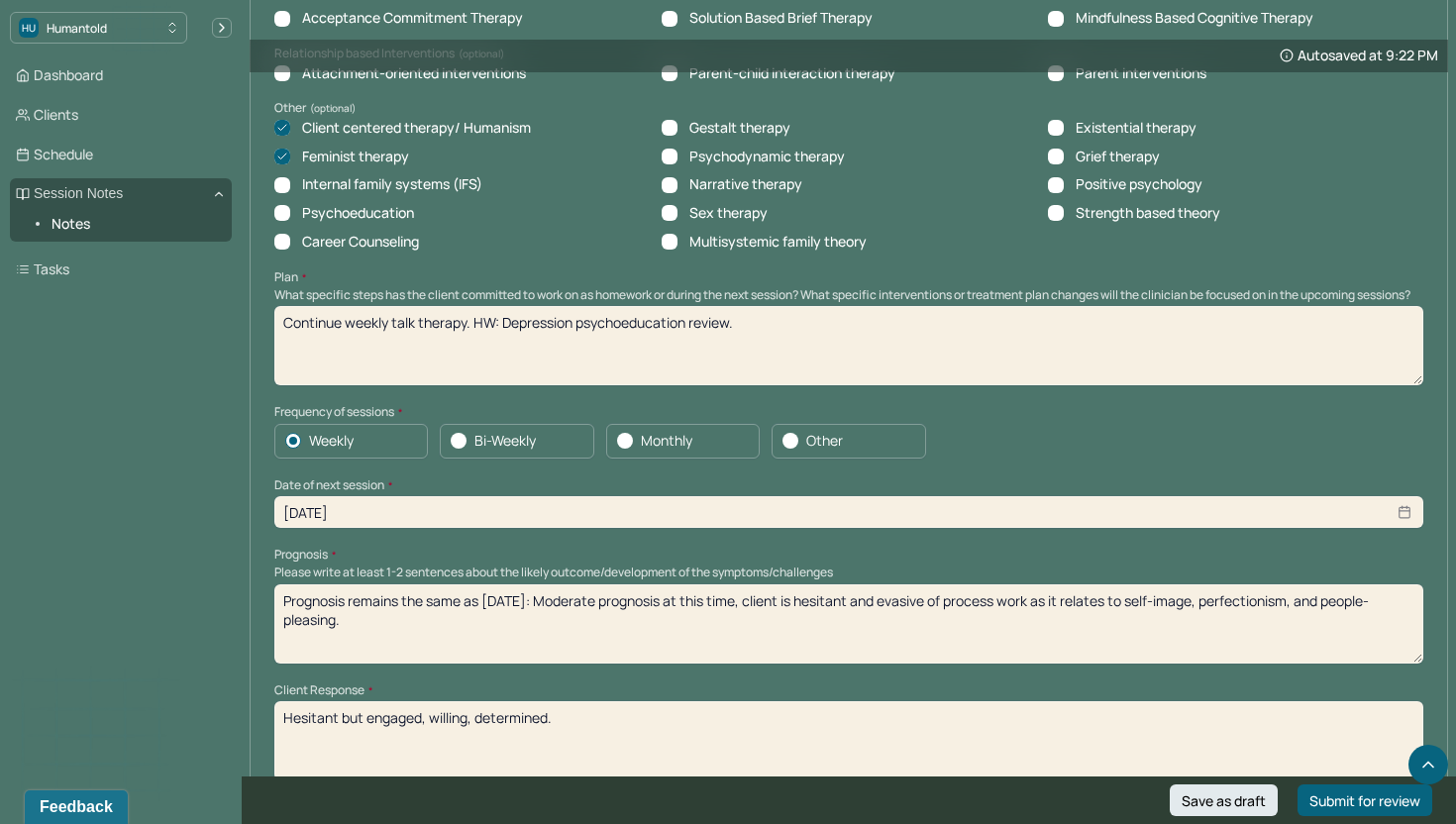scroll, scrollTop: 1871, scrollLeft: 0, axis: vertical 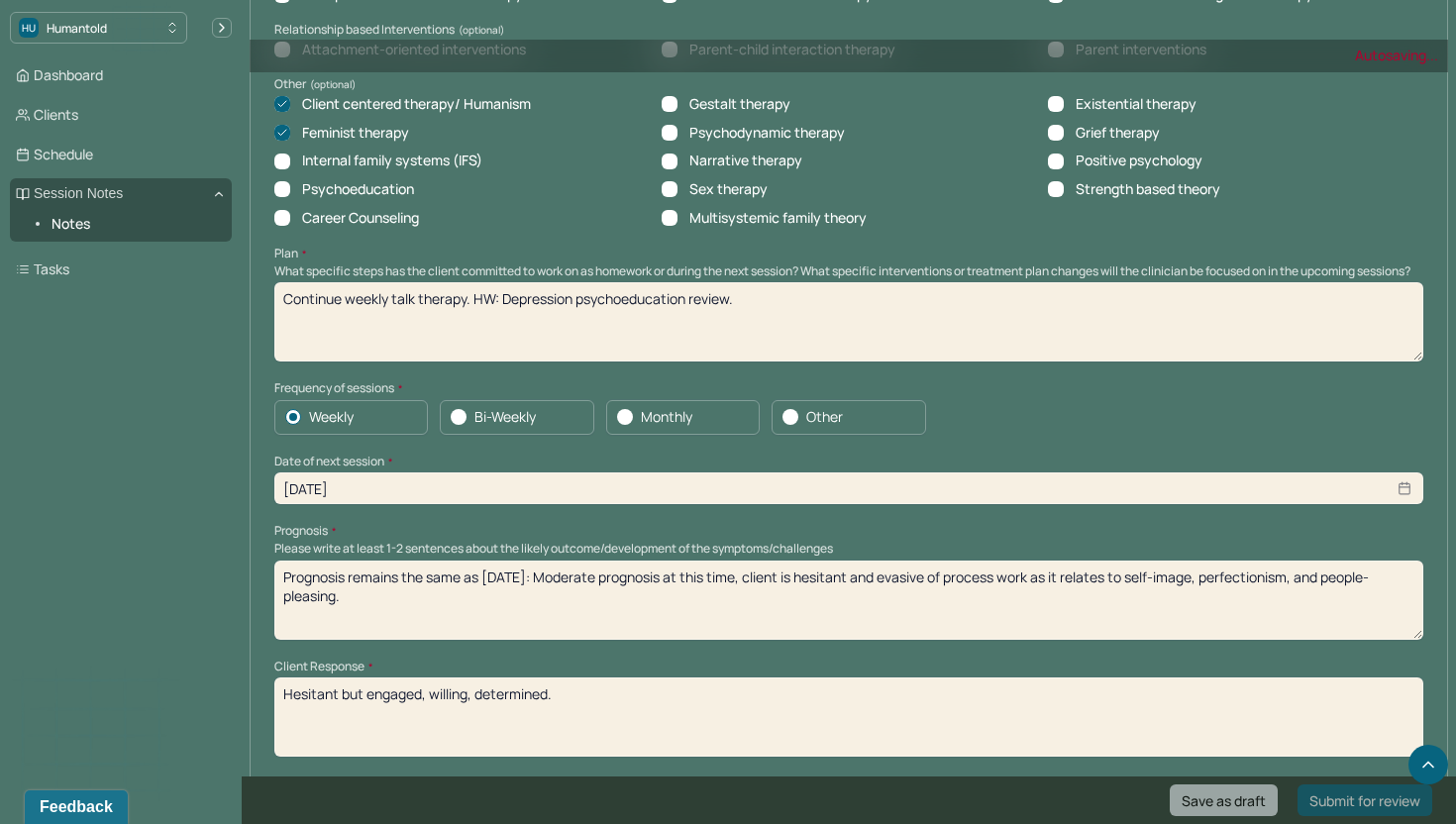 click on "Prognosis remains the same as [DATE]: Moderate prognosis at this time, client is hesitant and evasive of process work as it relates to self-image, perfectionism, and people-pleasing." at bounding box center [849, 600] 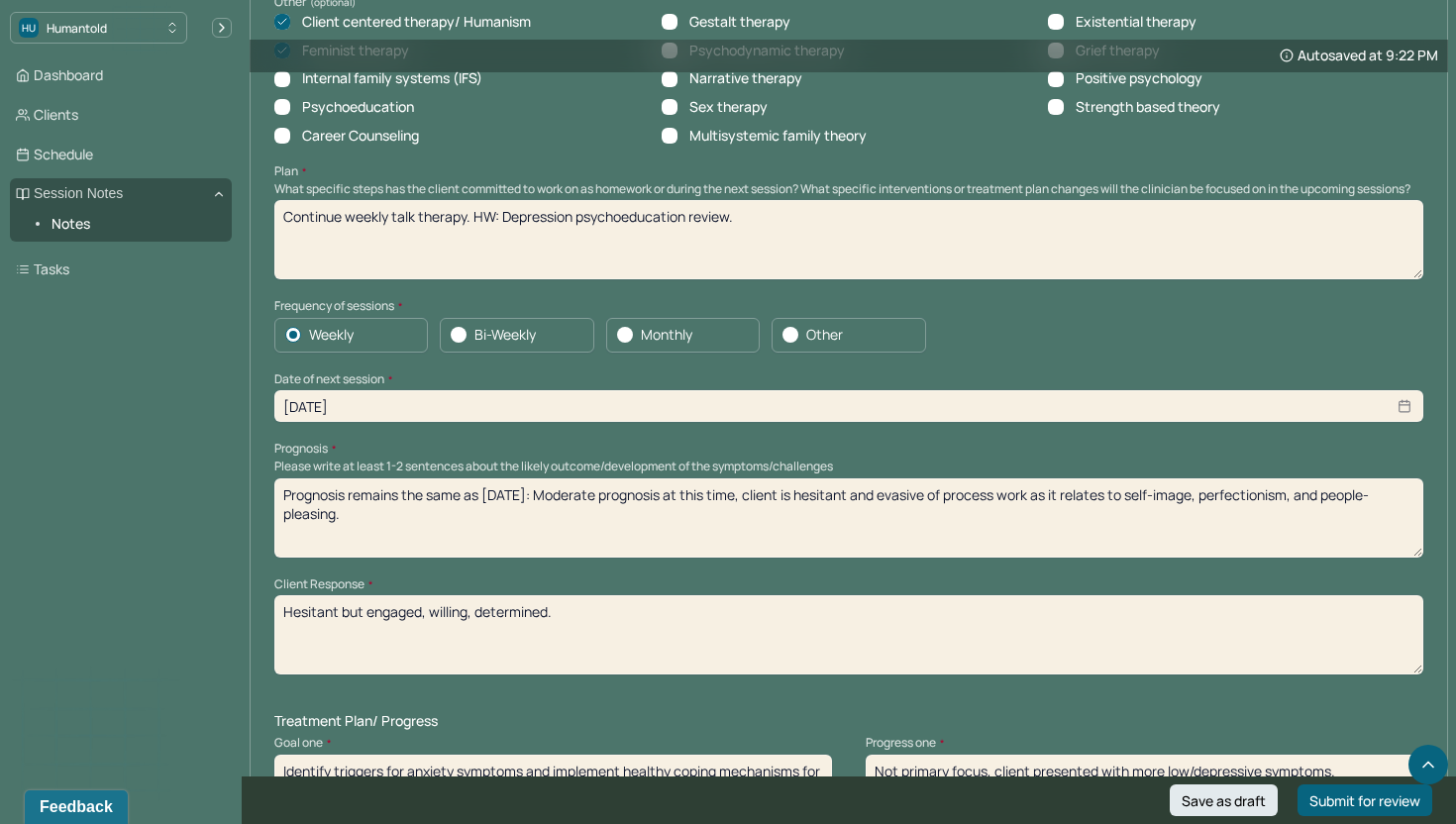 scroll, scrollTop: 1954, scrollLeft: 0, axis: vertical 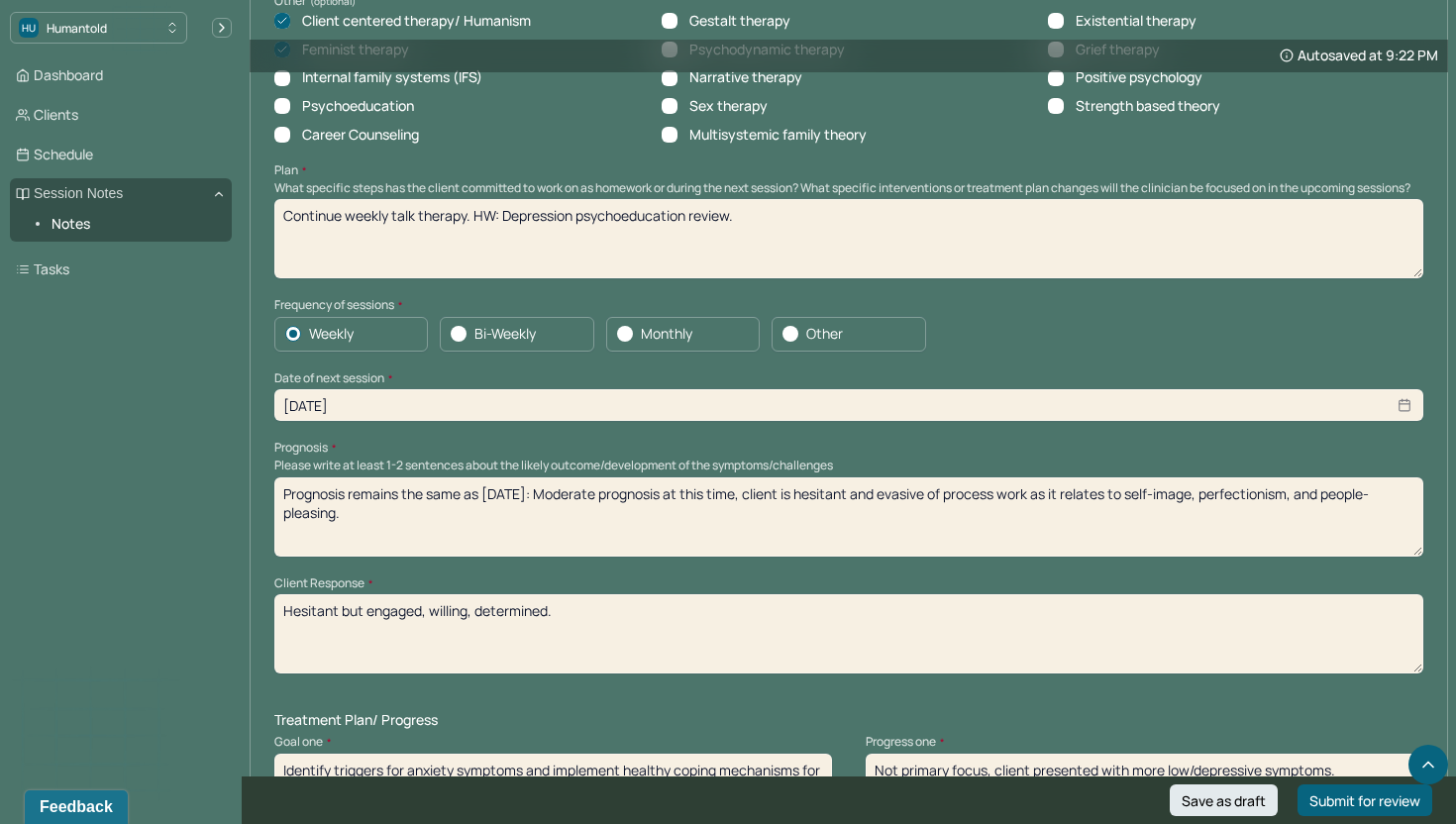 click on "Prognosis remains the same as [DATE]: Moderate prognosis at this time, client is hesitant and evasive of process work as it relates to self-image, perfectionism, and people-pleasing." at bounding box center (849, 517) 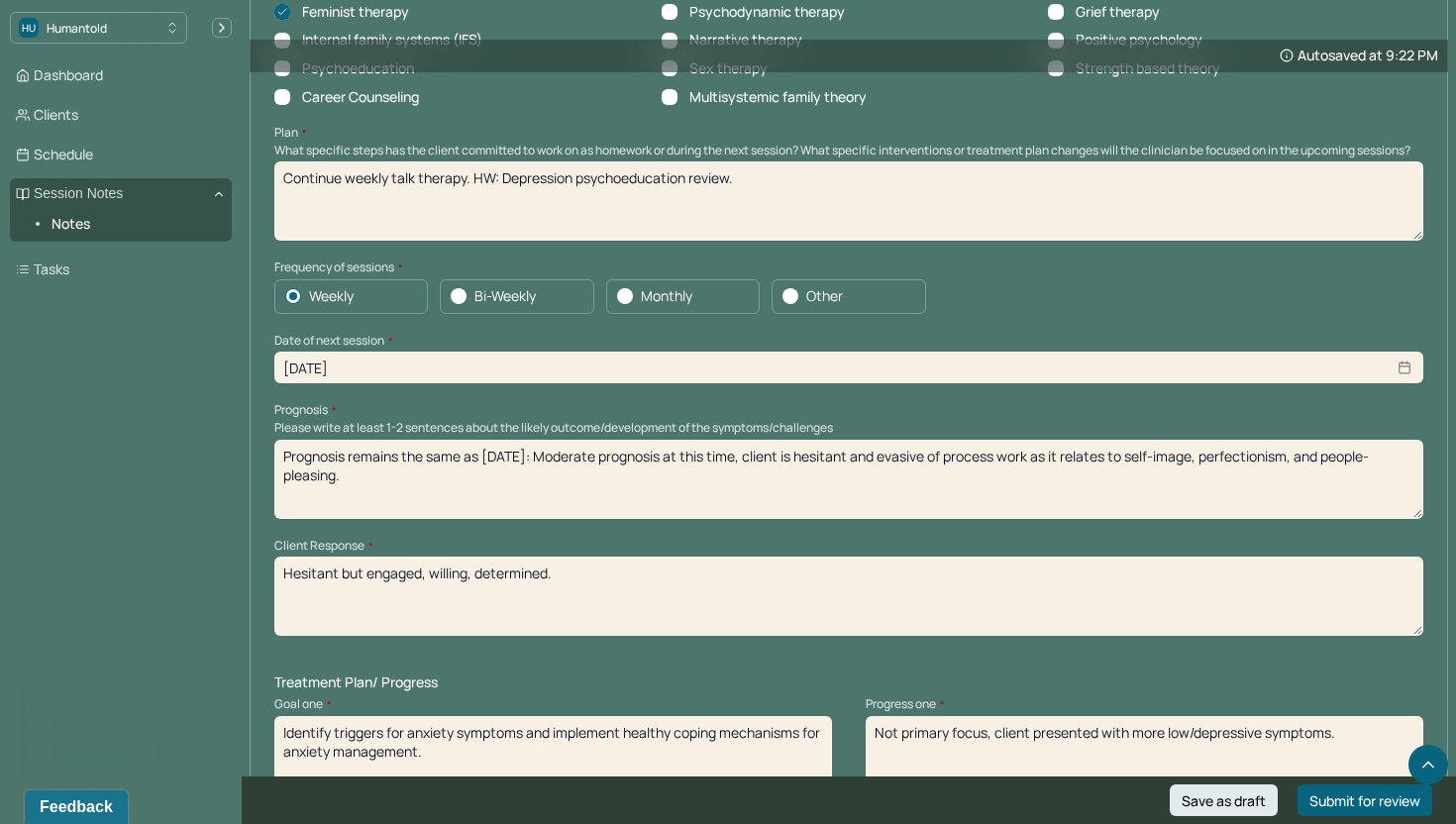 scroll, scrollTop: 2006, scrollLeft: 0, axis: vertical 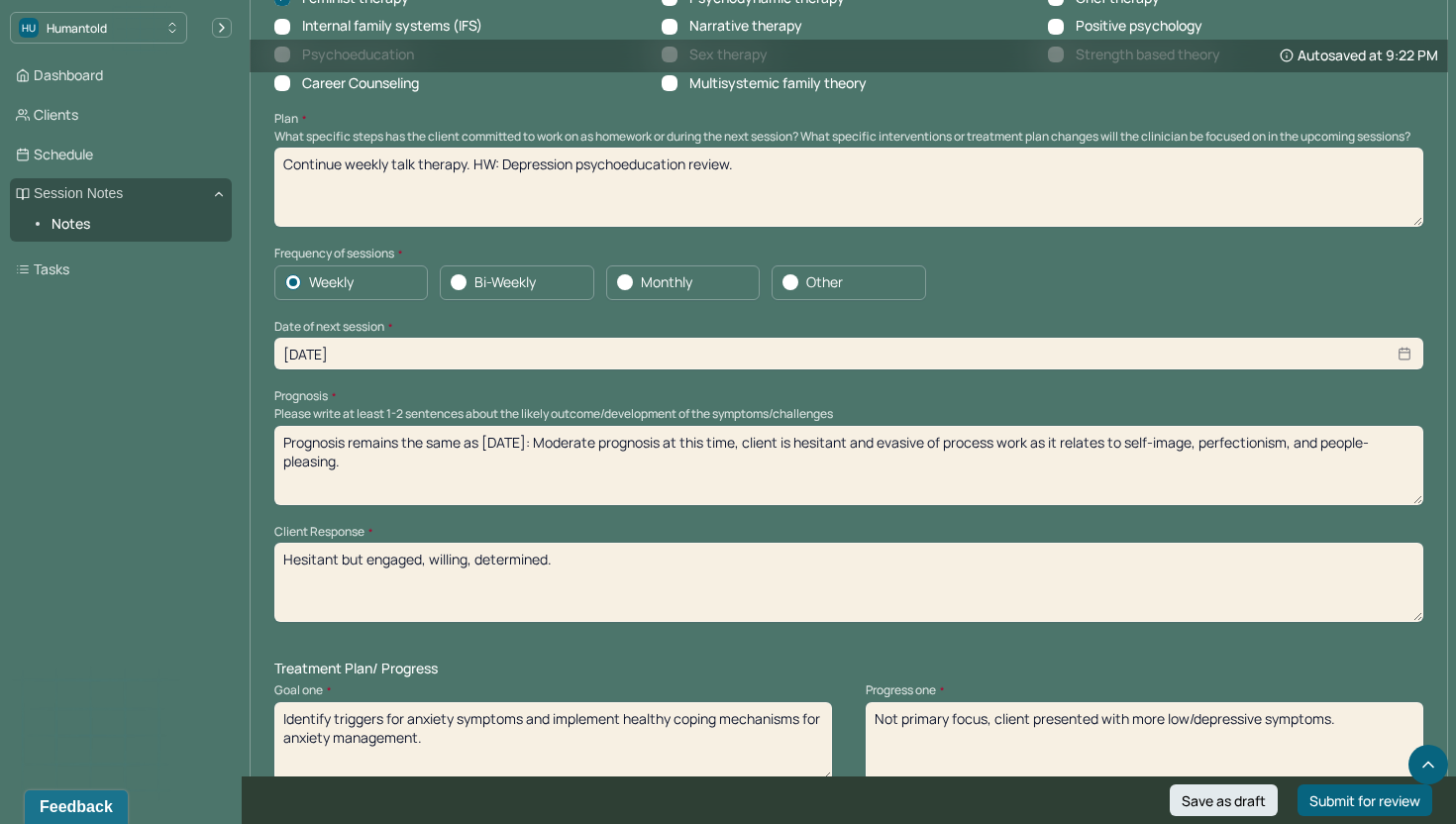 click on "Prognosis remains the same as [DATE]: Moderate prognosis at this time, client is hesitant and evasive of process work as it relates to self-image, perfectionism, and people-pleasing." at bounding box center (849, 465) 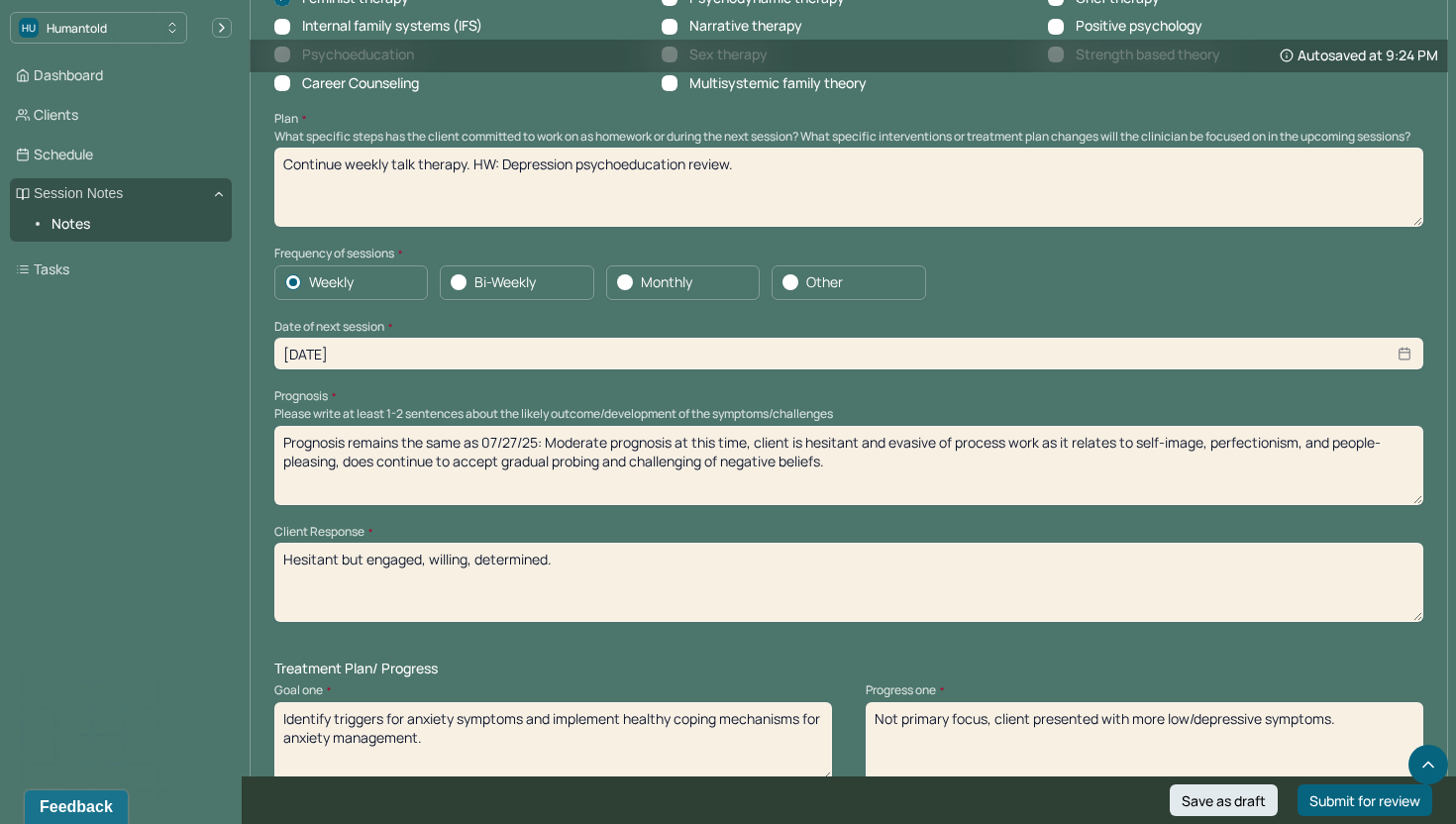 type on "Prognosis remains the same as 07/27/25: Moderate prognosis at this time, client is hesitant and evasive of process work as it relates to self-image, perfectionism, and people-pleasing, does continue to accept gradual probing and challenging of negative beliefs." 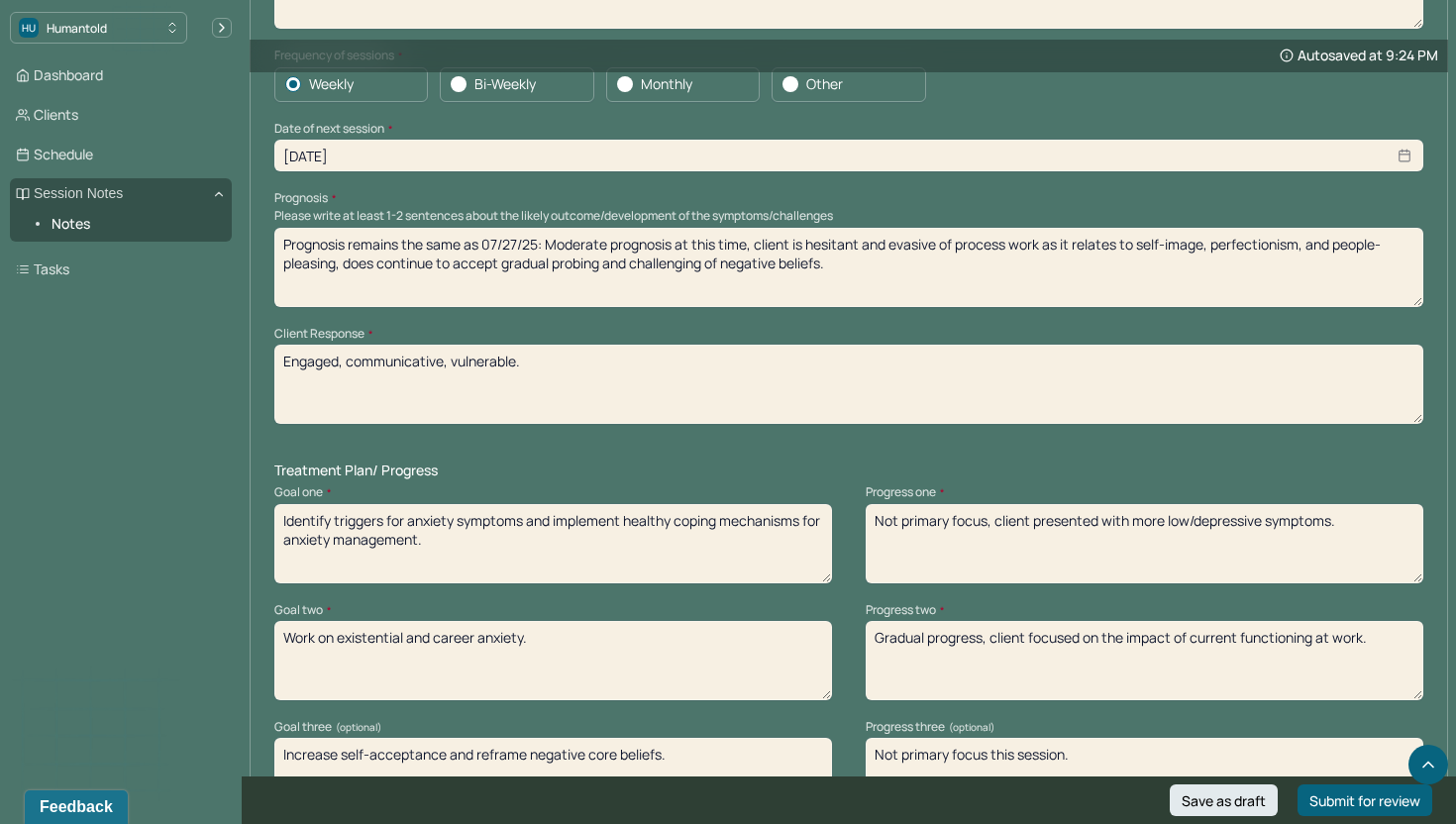 scroll, scrollTop: 2316, scrollLeft: 0, axis: vertical 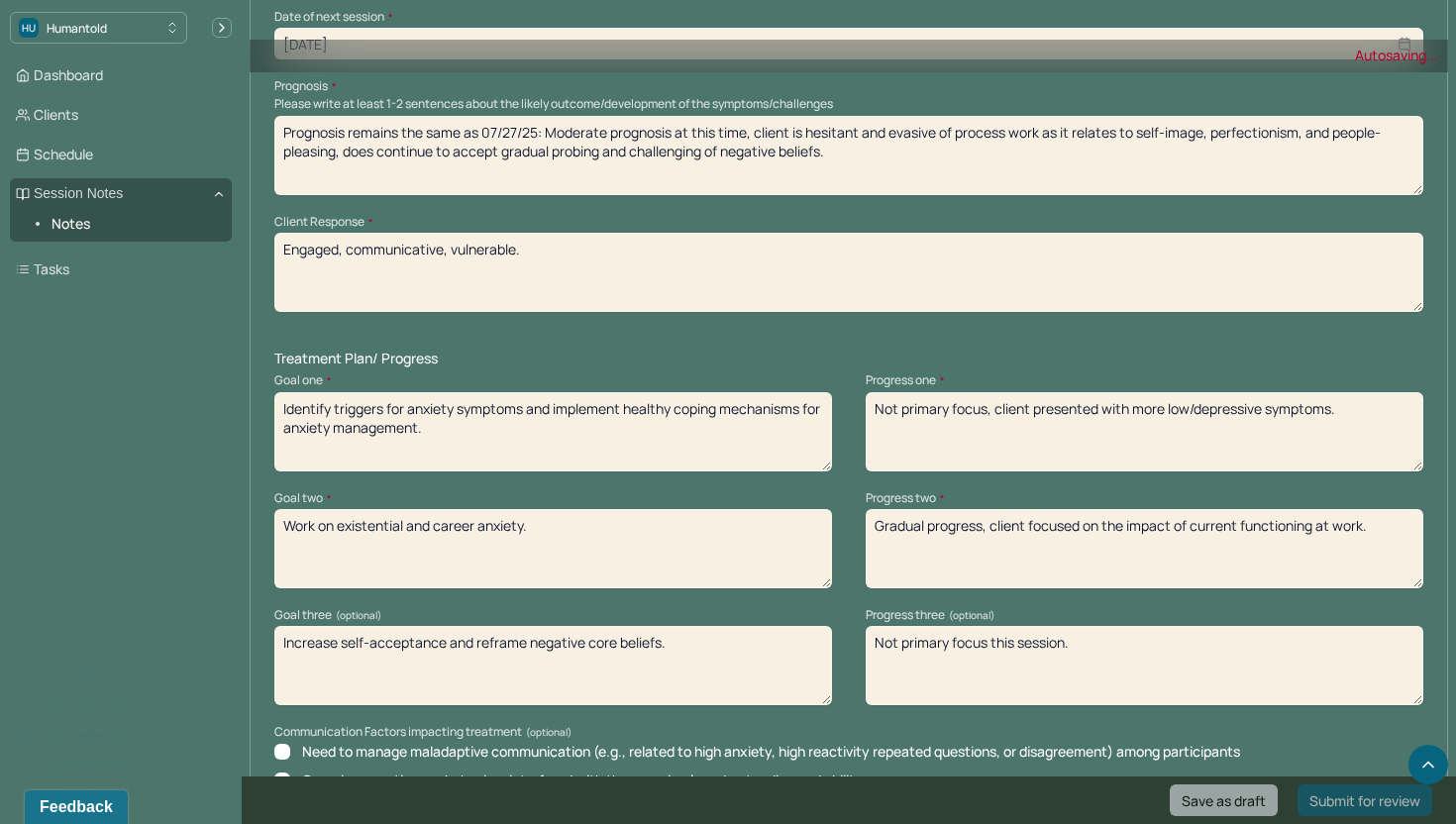 type on "Engaged, communicative, vulnerable." 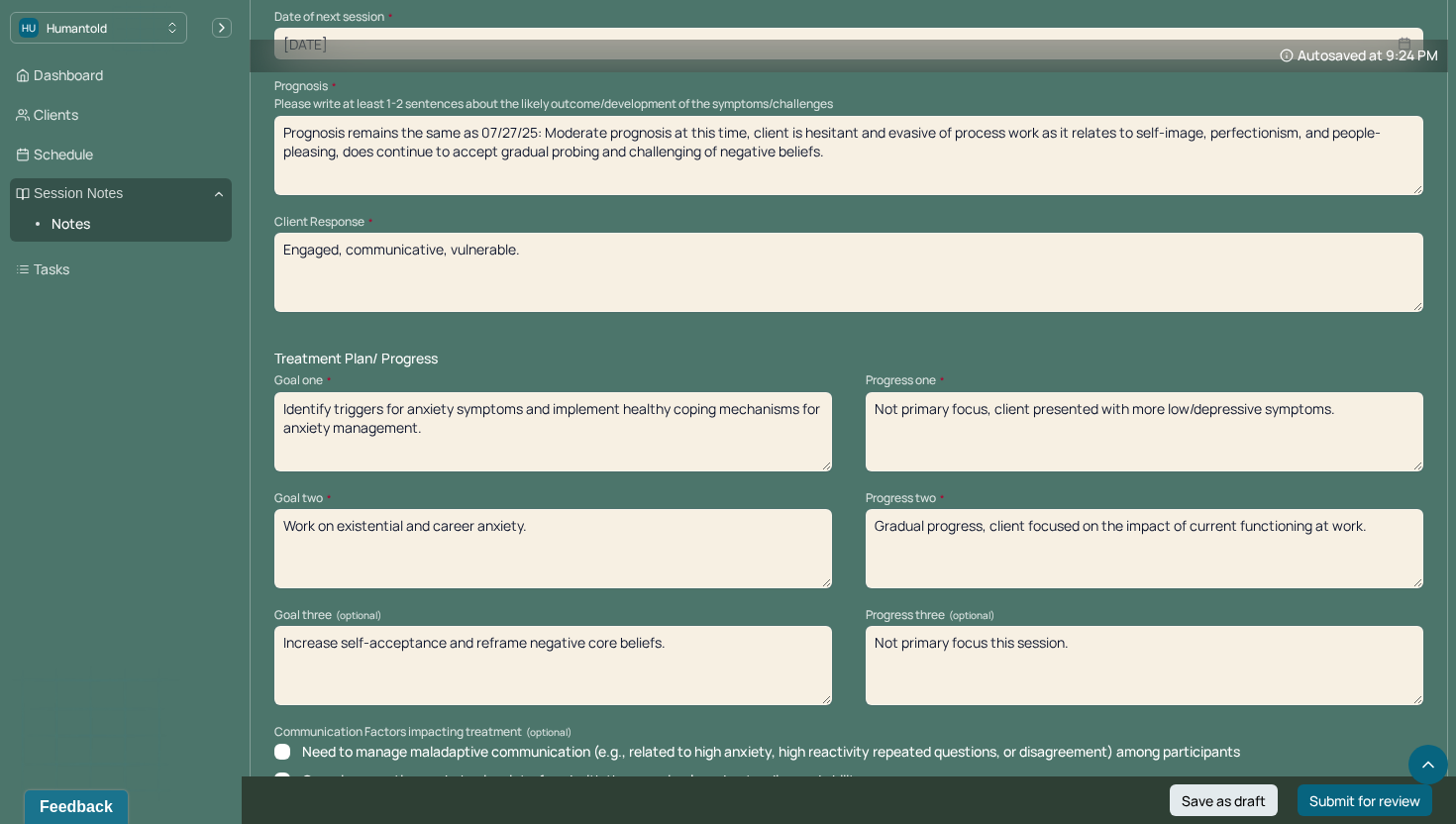 click on "Not primary focus, client presented with more low/depressive symptoms." at bounding box center [1144, 432] 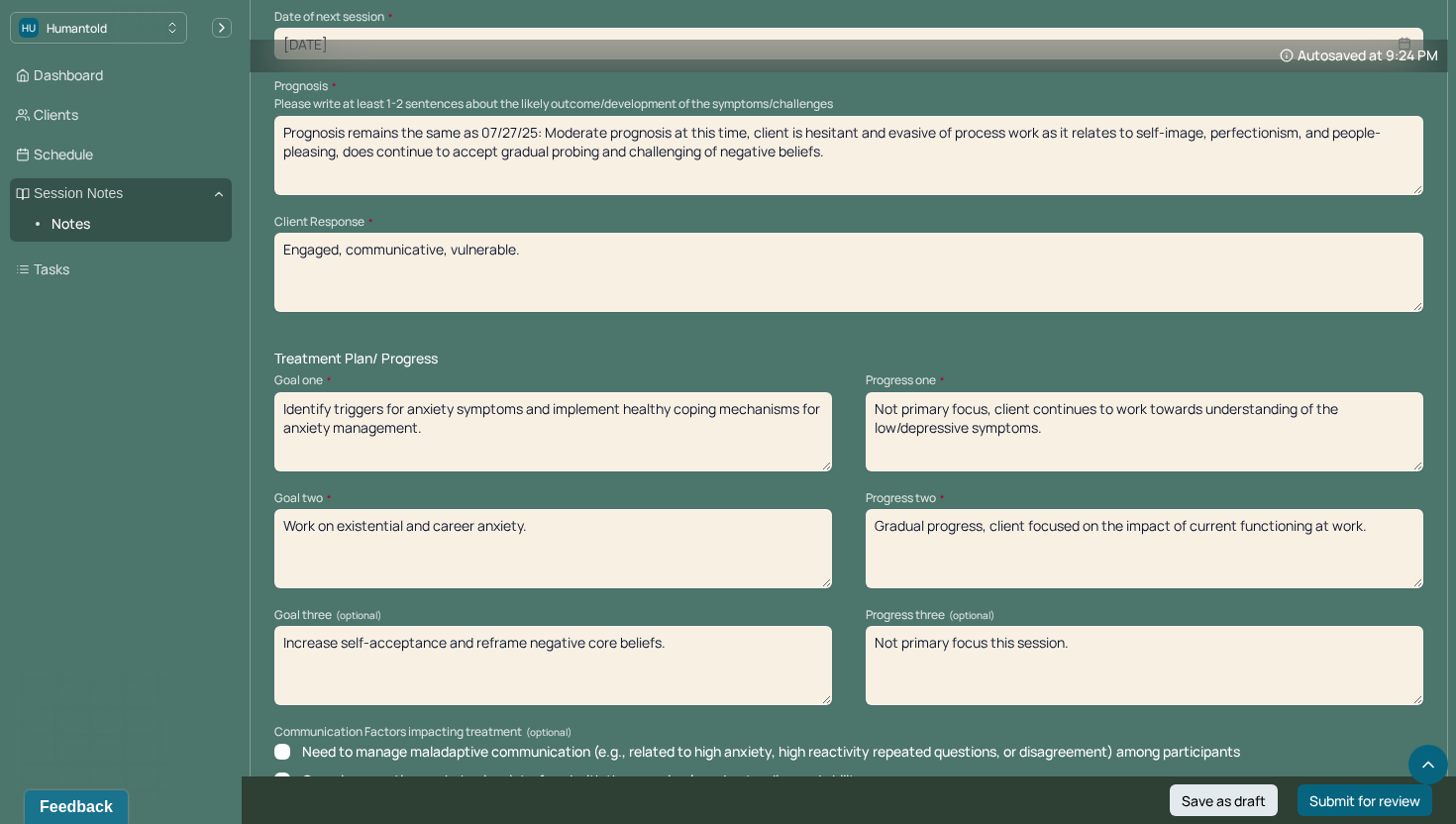 click on "Not primary focus, client continues to work towards understanding of low/depressive symptoms." at bounding box center [1144, 432] 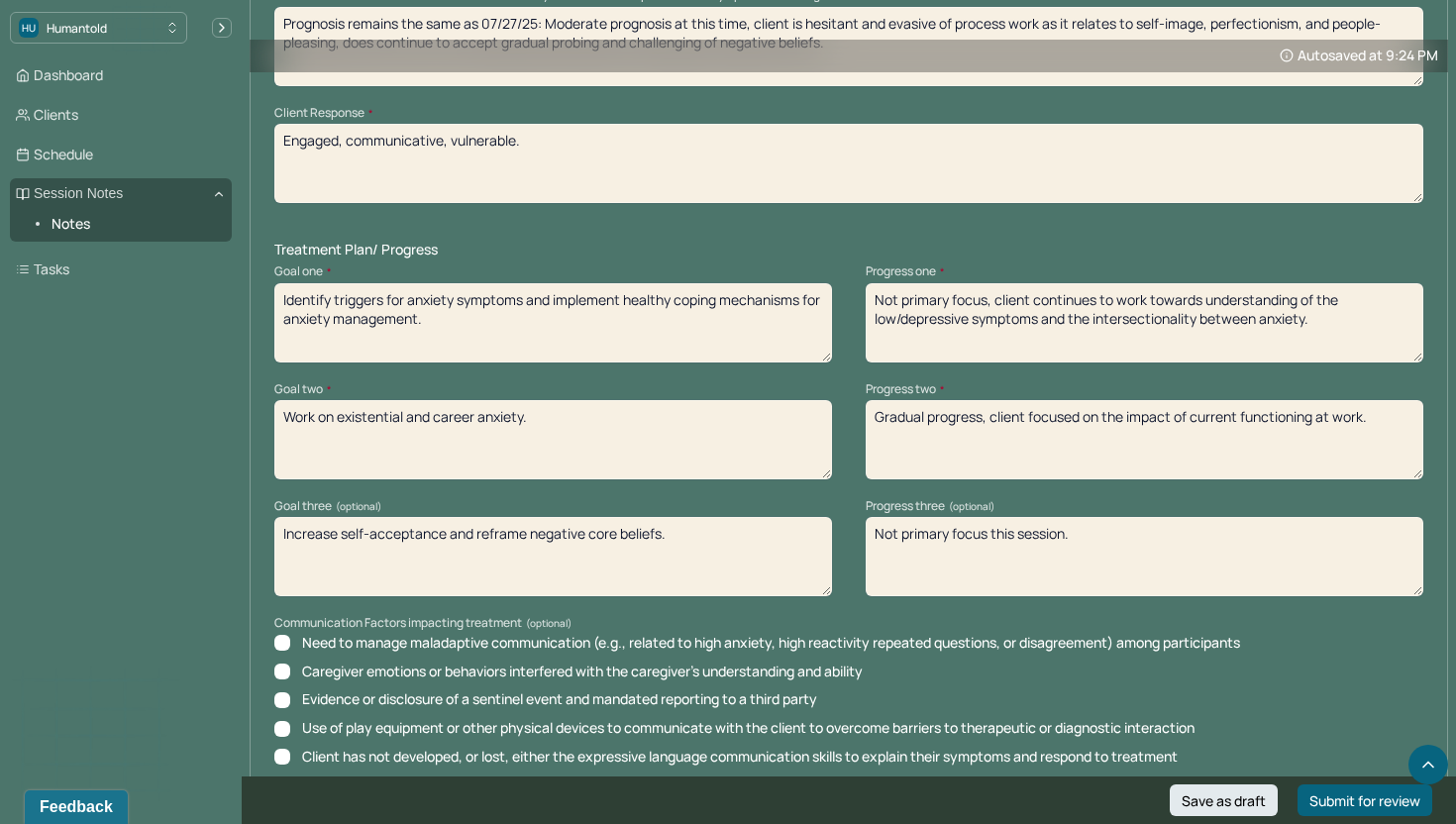 scroll, scrollTop: 2428, scrollLeft: 0, axis: vertical 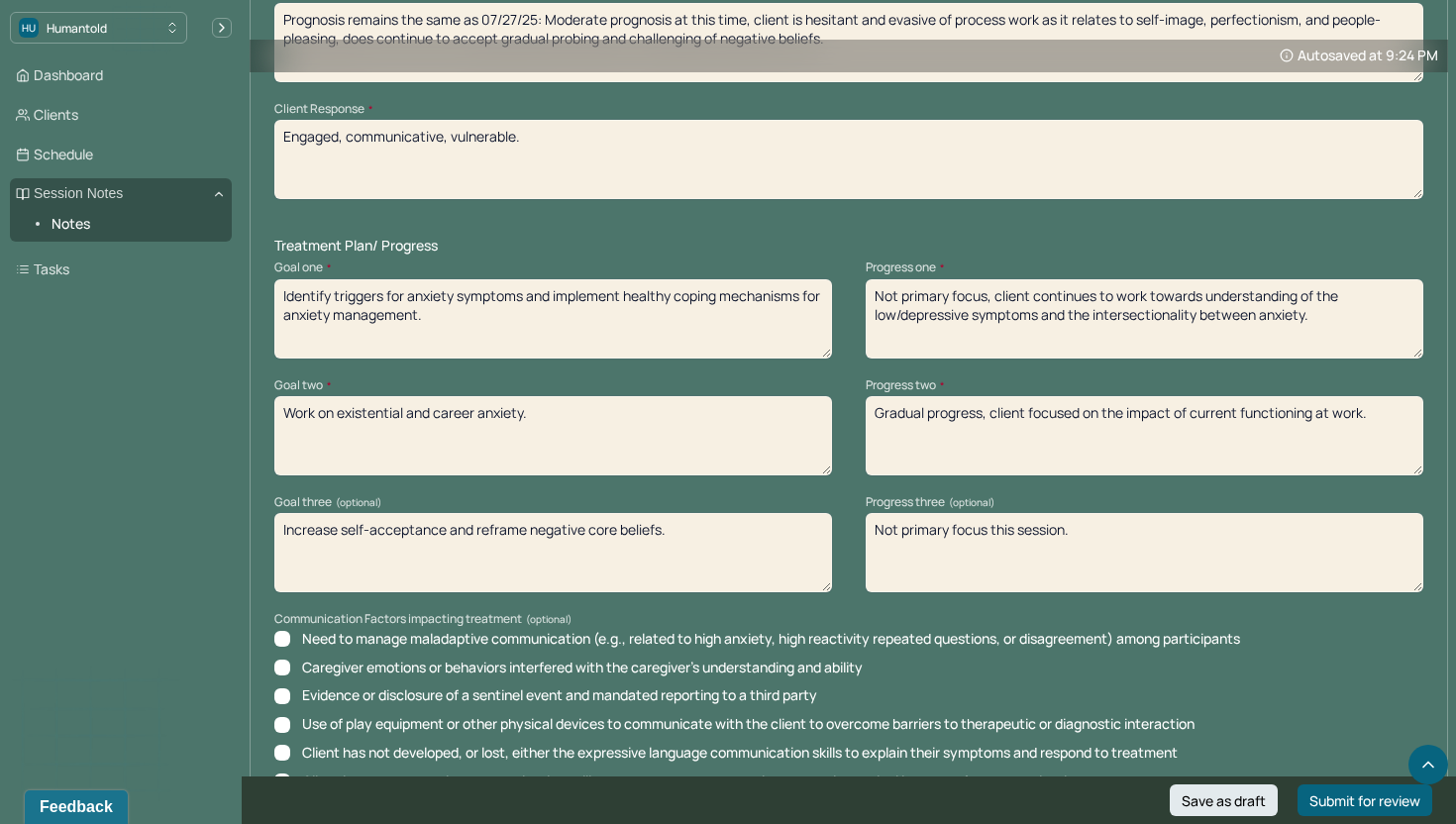 type on "Not primary focus, client continues to work towards understanding of the low/depressive symptoms and the intersectionality between anxiety." 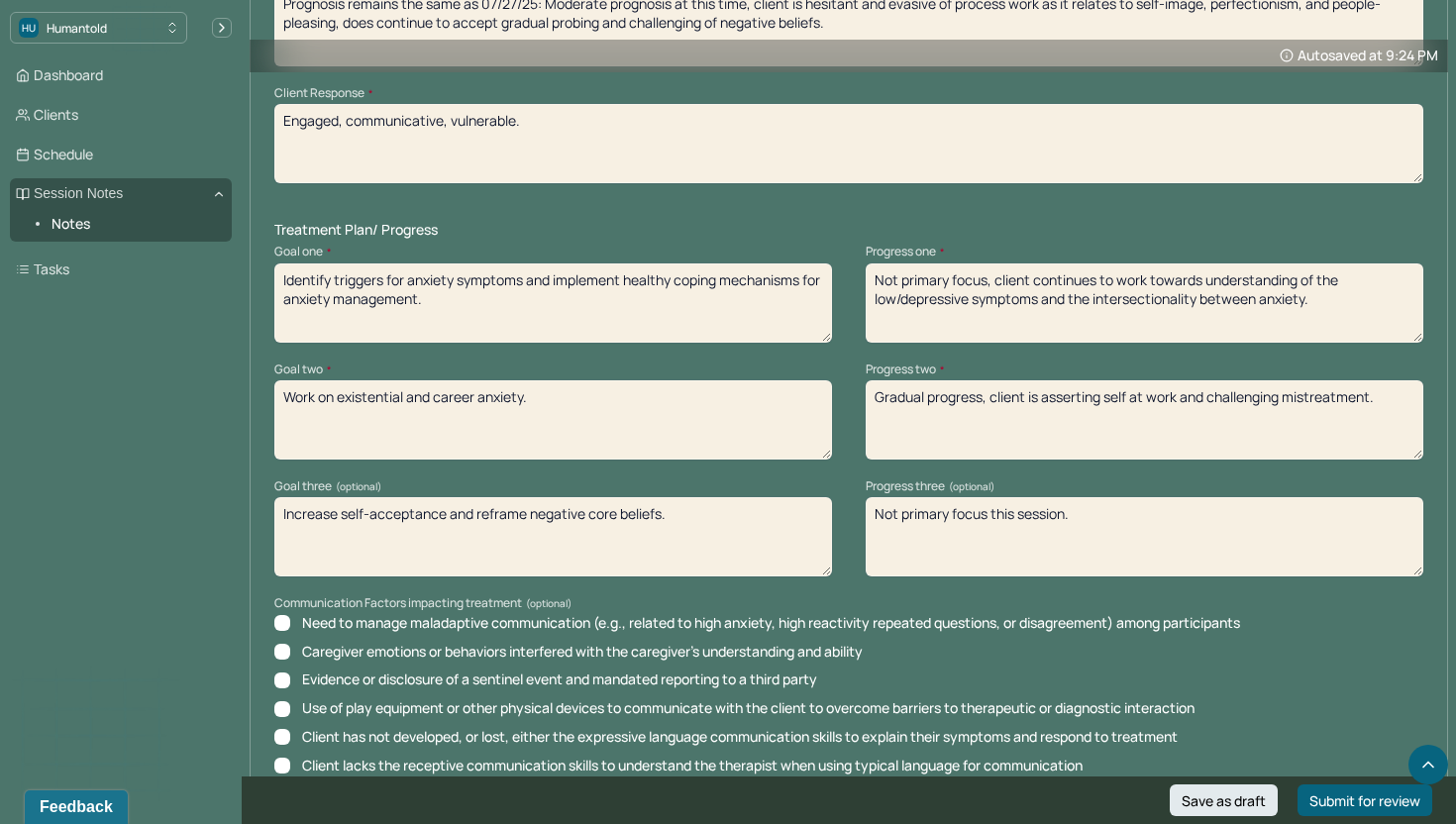 scroll, scrollTop: 2449, scrollLeft: 0, axis: vertical 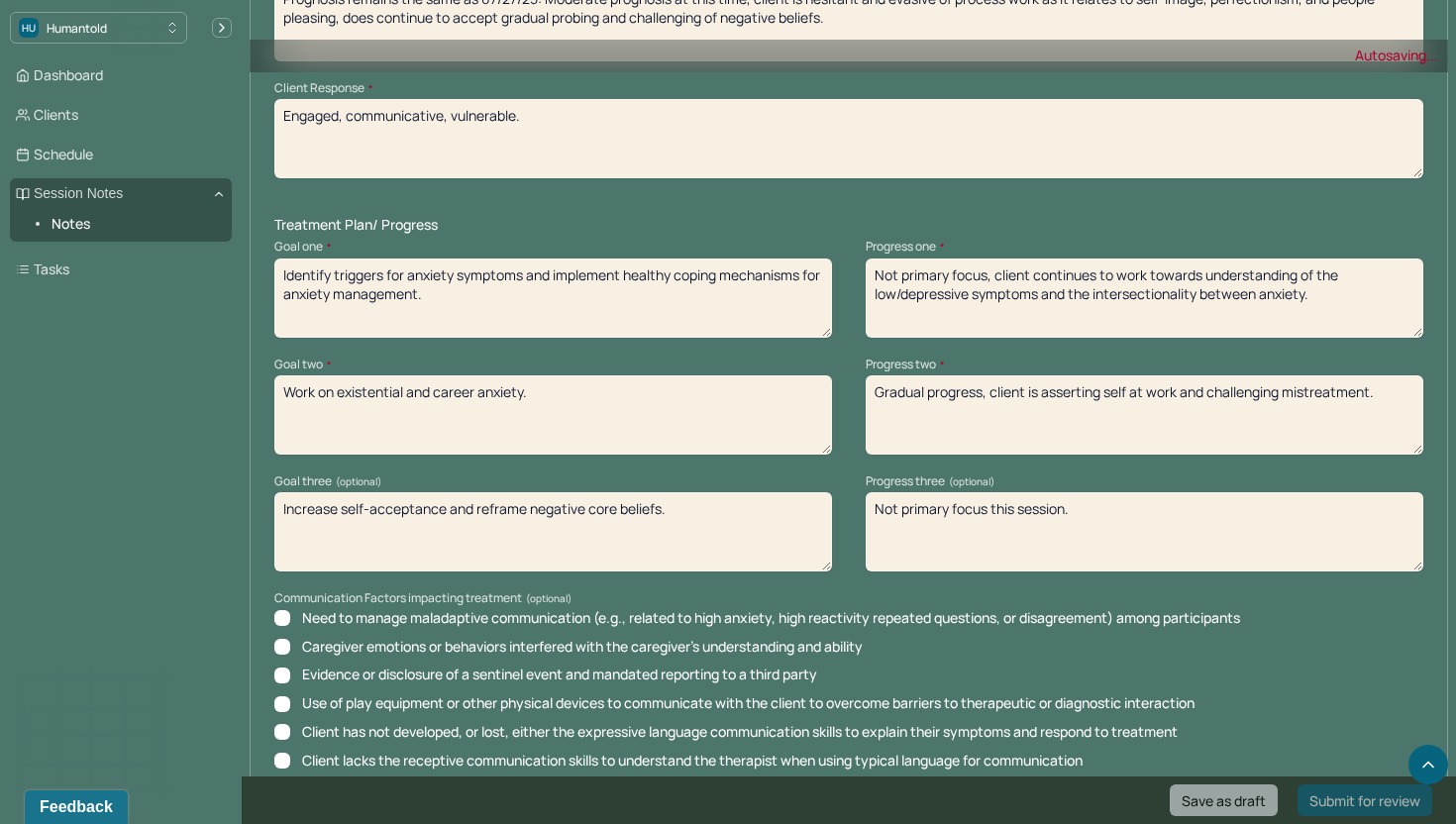 click on "Gradual progress, client focused on the impact of current functioning at work." at bounding box center [1144, 415] 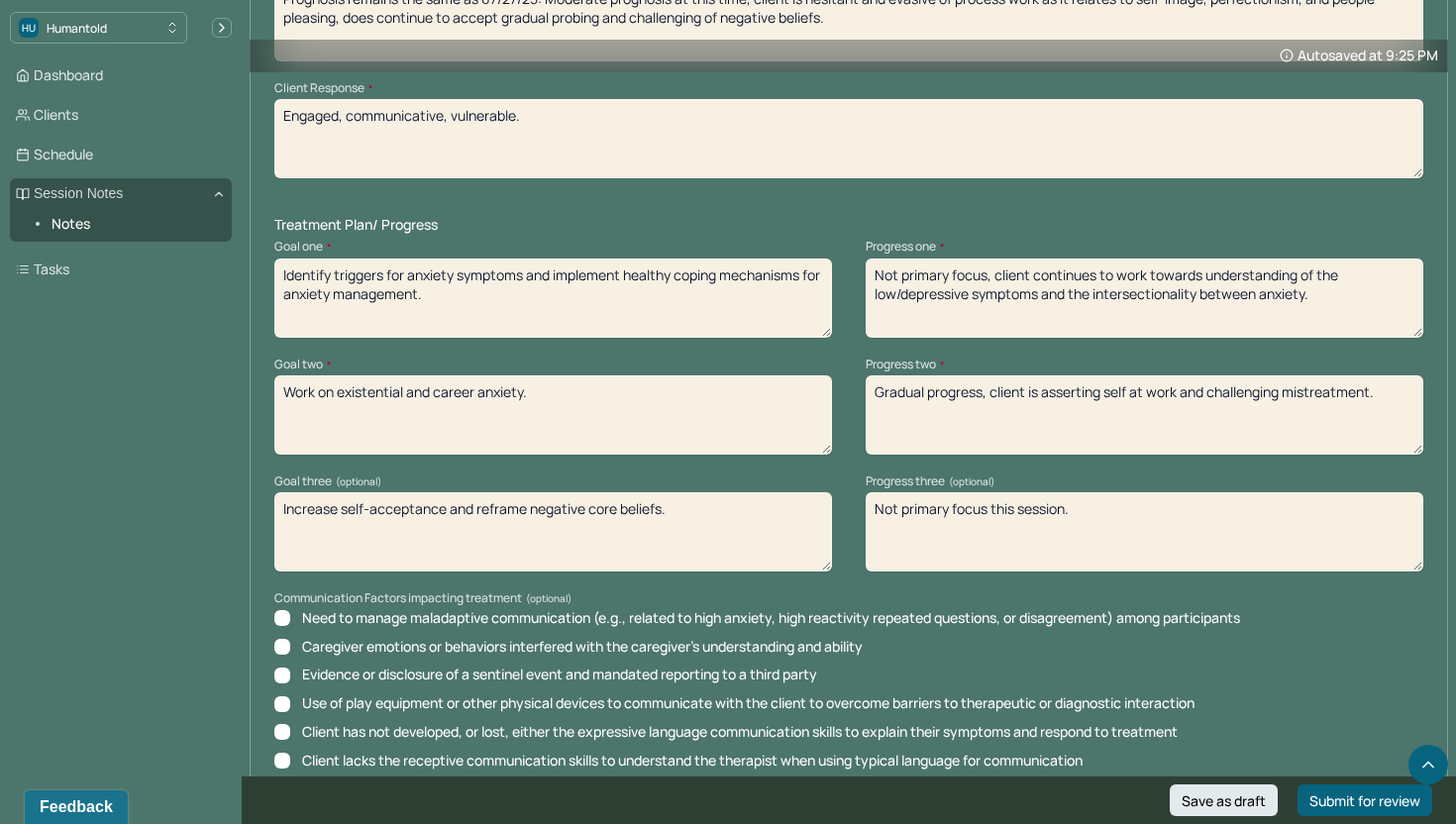click on "Gradual progress, client is asserting self at work and challenging mistreatment." at bounding box center (1144, 415) 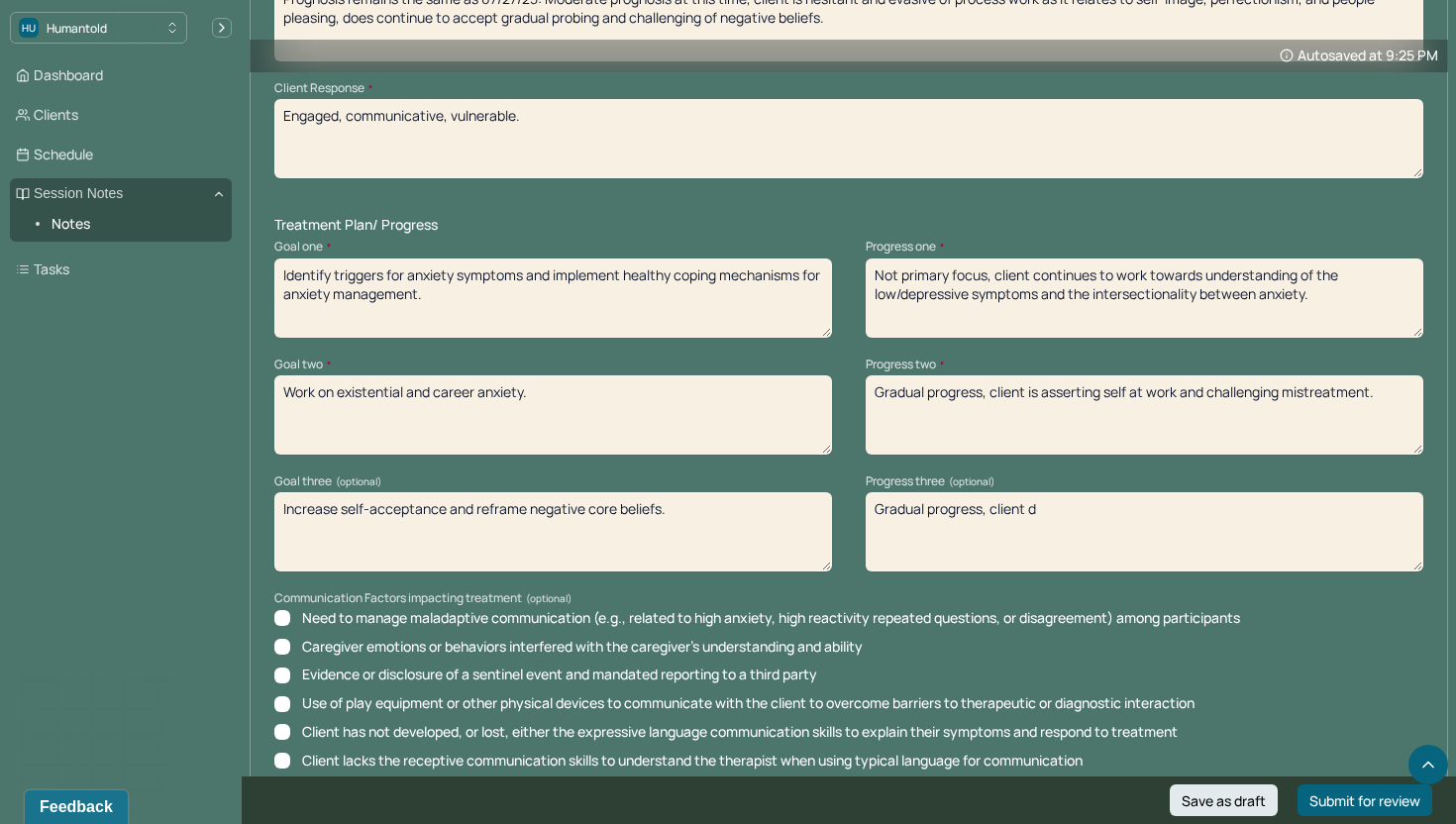 click on "Gradual progress, client" at bounding box center [1144, 532] 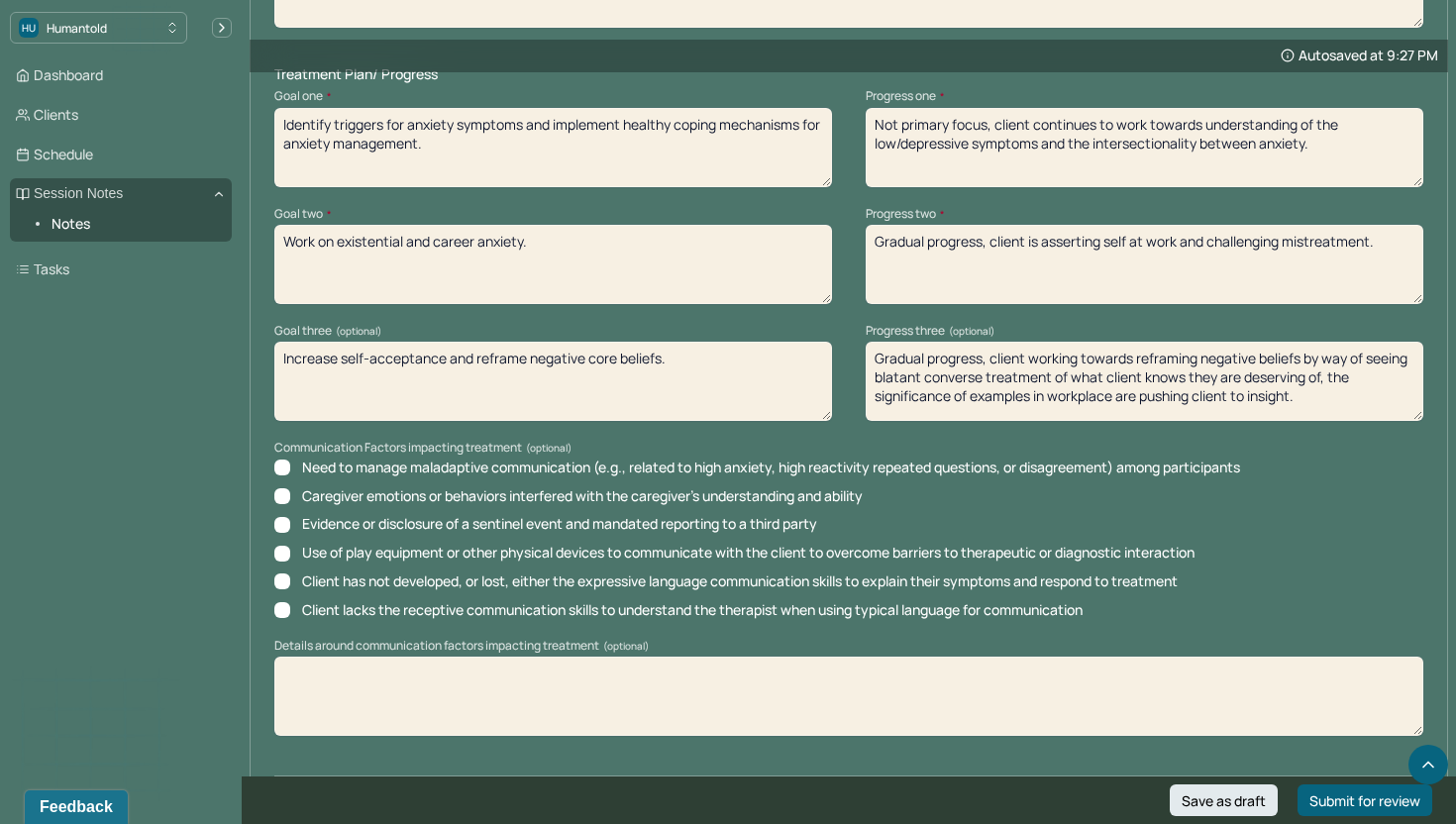 scroll, scrollTop: 2716, scrollLeft: 0, axis: vertical 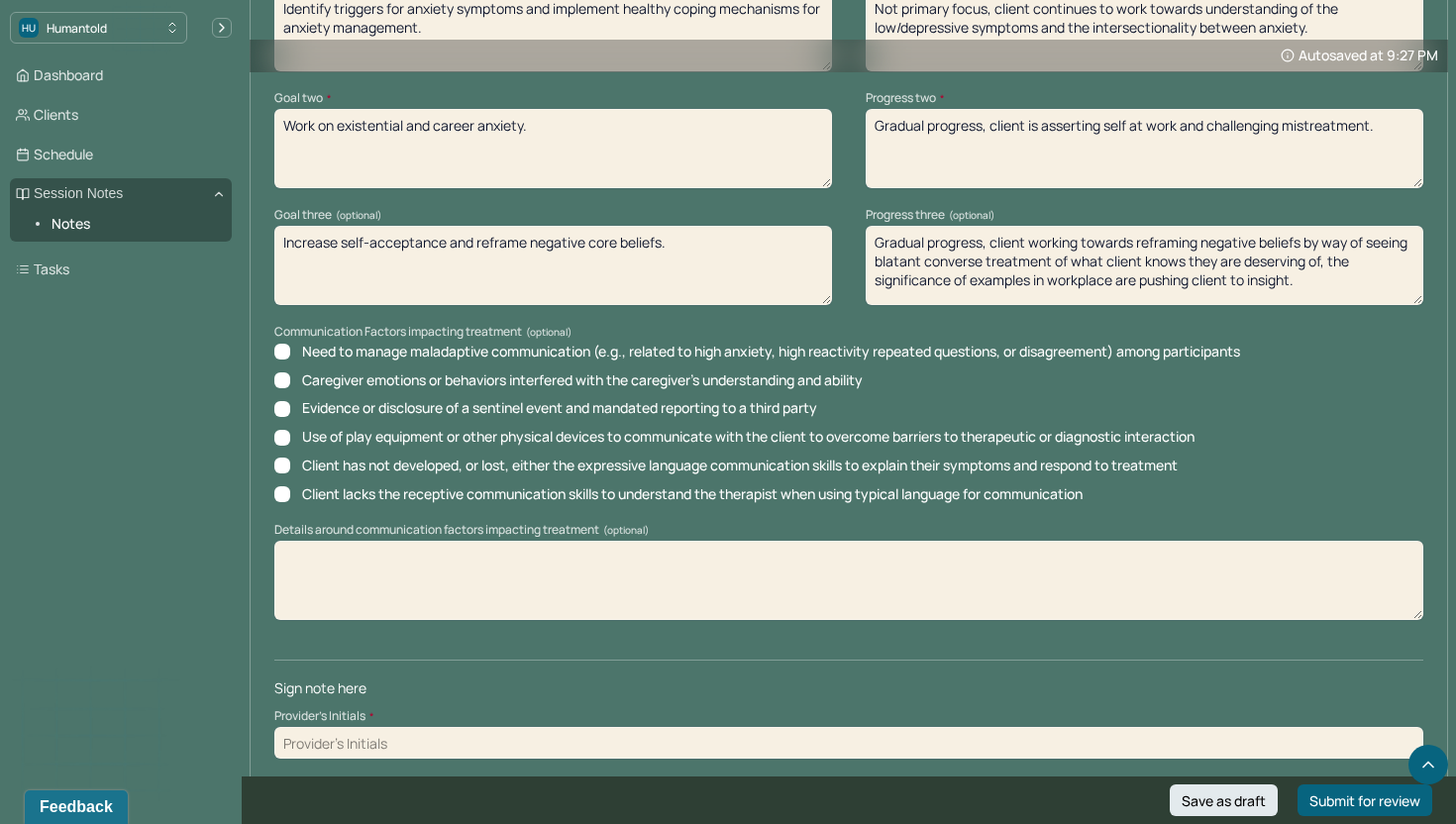 type on "Gradual progress, client working towards reframing negative beliefs by way of seeing blatant converse treatment of what client knows they are deserving of, the significance of examples in workplace are pushing client to insight." 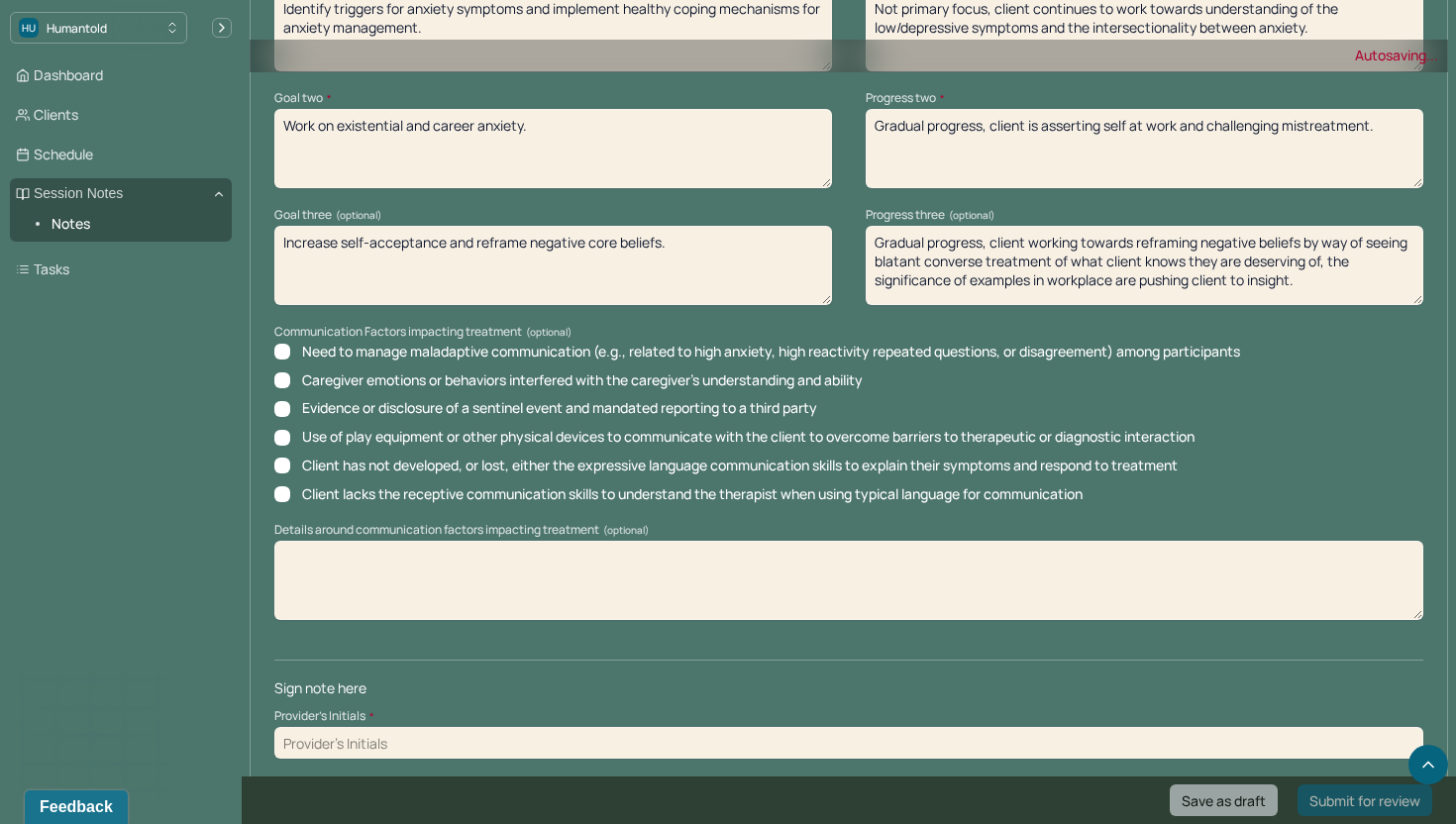 click at bounding box center [849, 743] 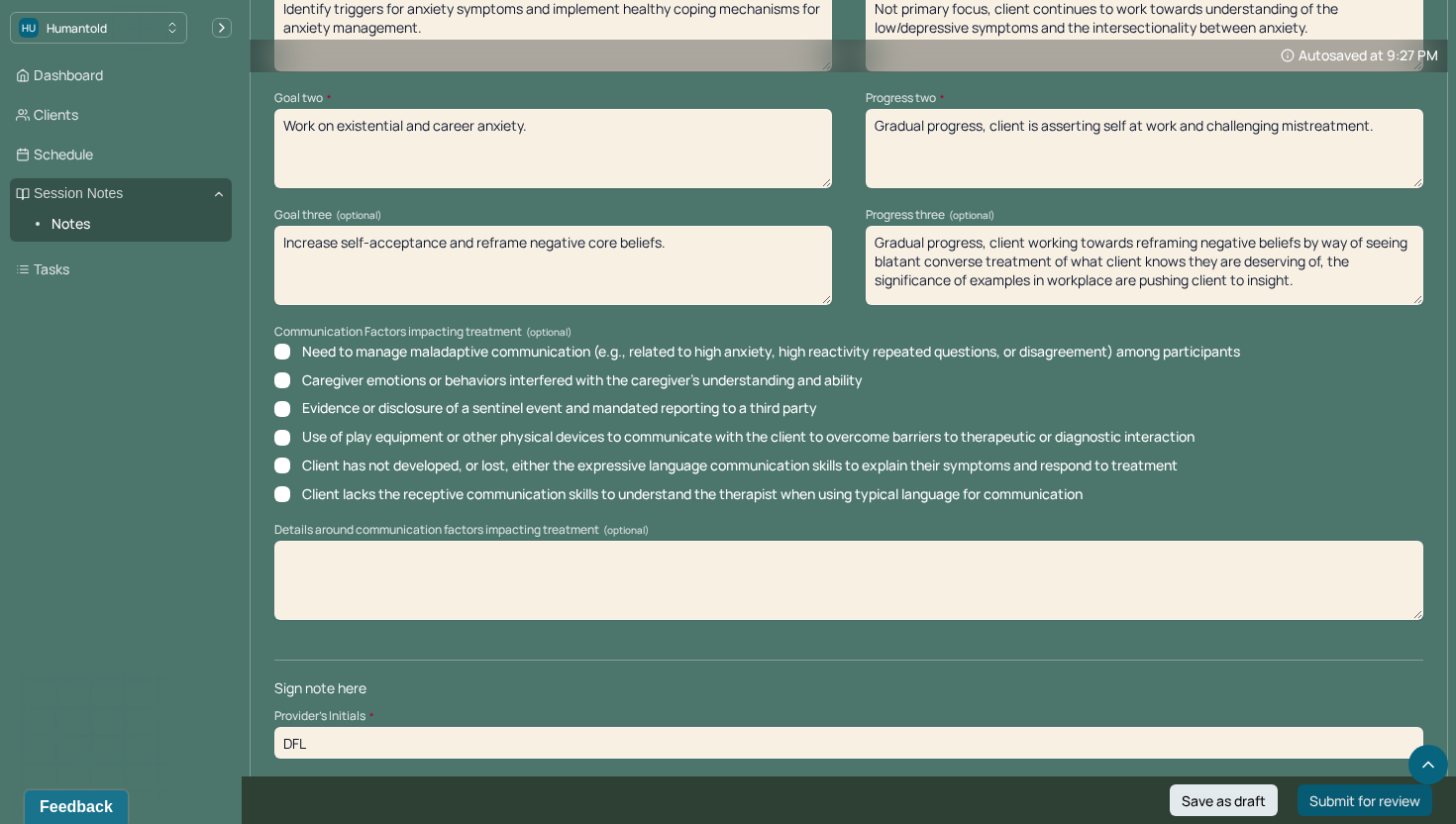 type on "DFL" 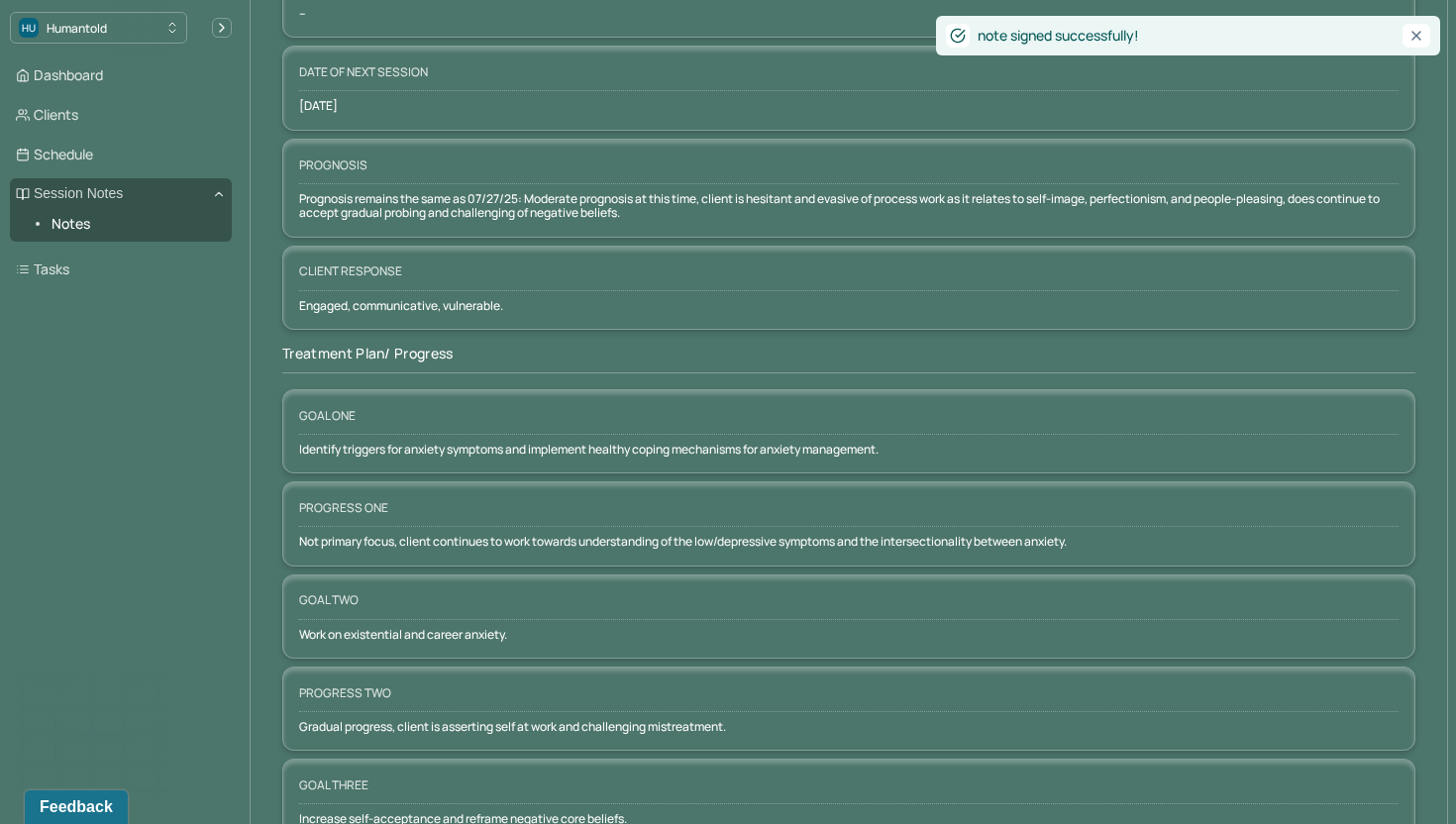scroll, scrollTop: 0, scrollLeft: 0, axis: both 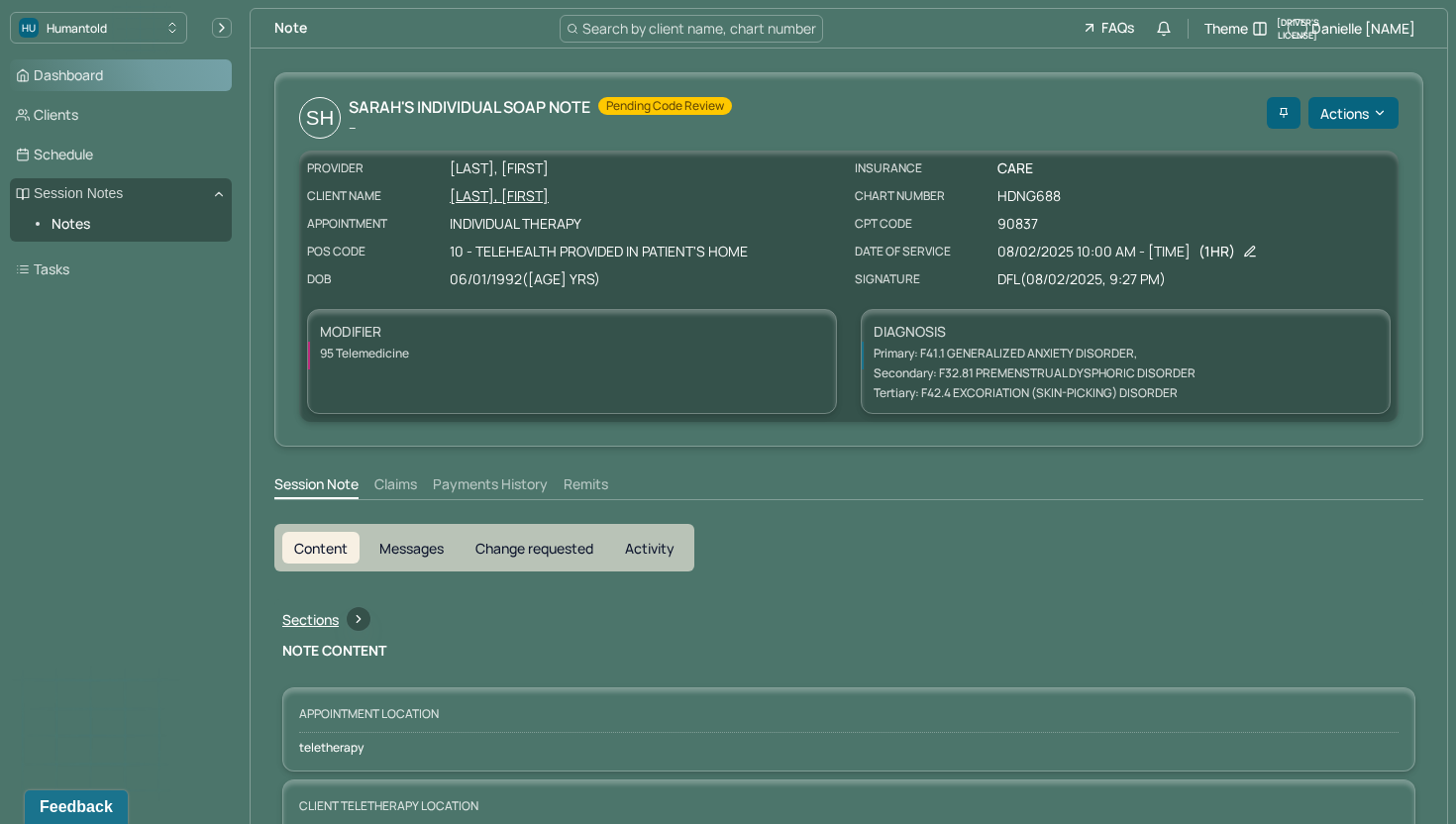 click on "Dashboard" at bounding box center [121, 75] 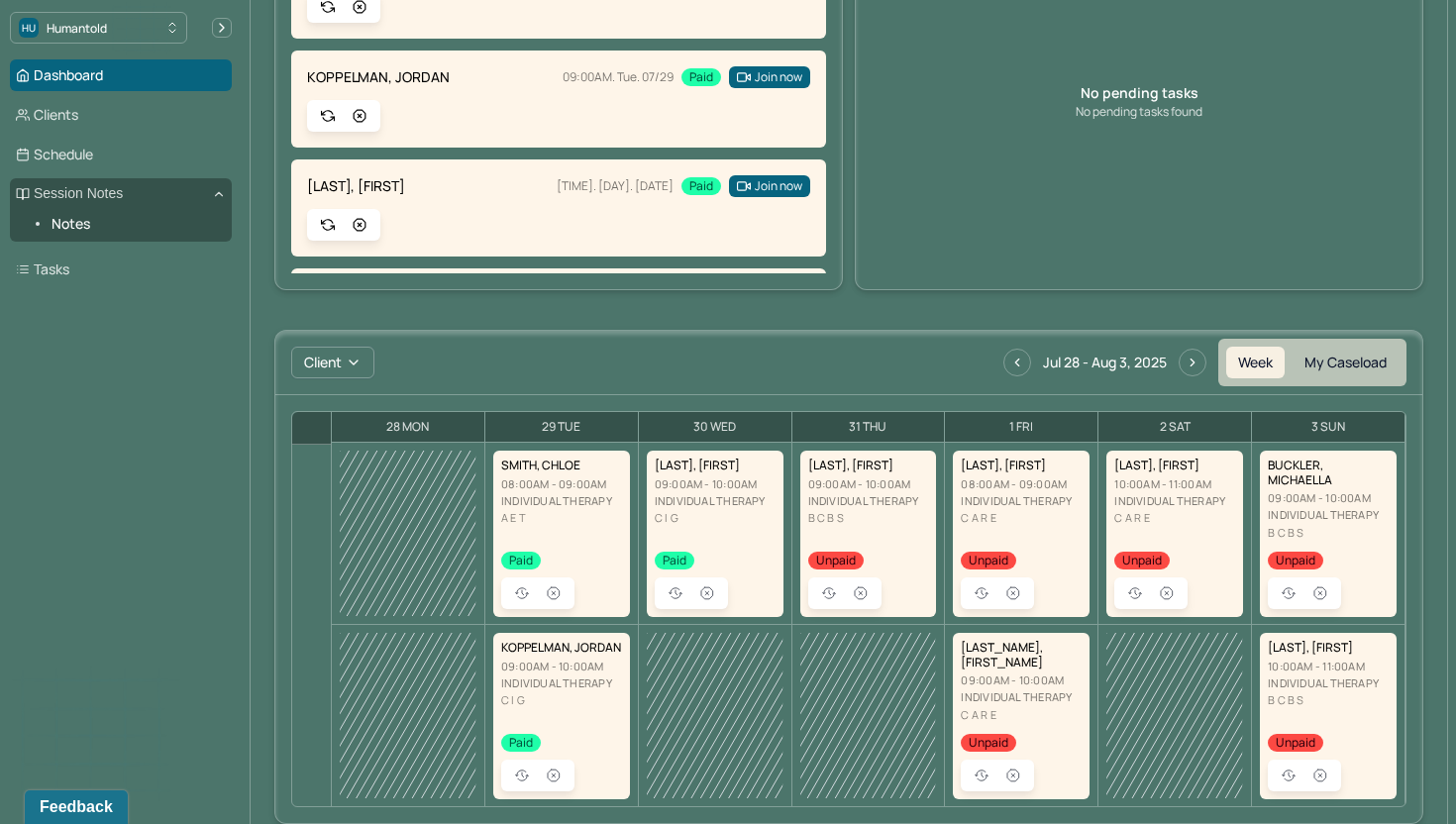 scroll, scrollTop: 284, scrollLeft: 0, axis: vertical 